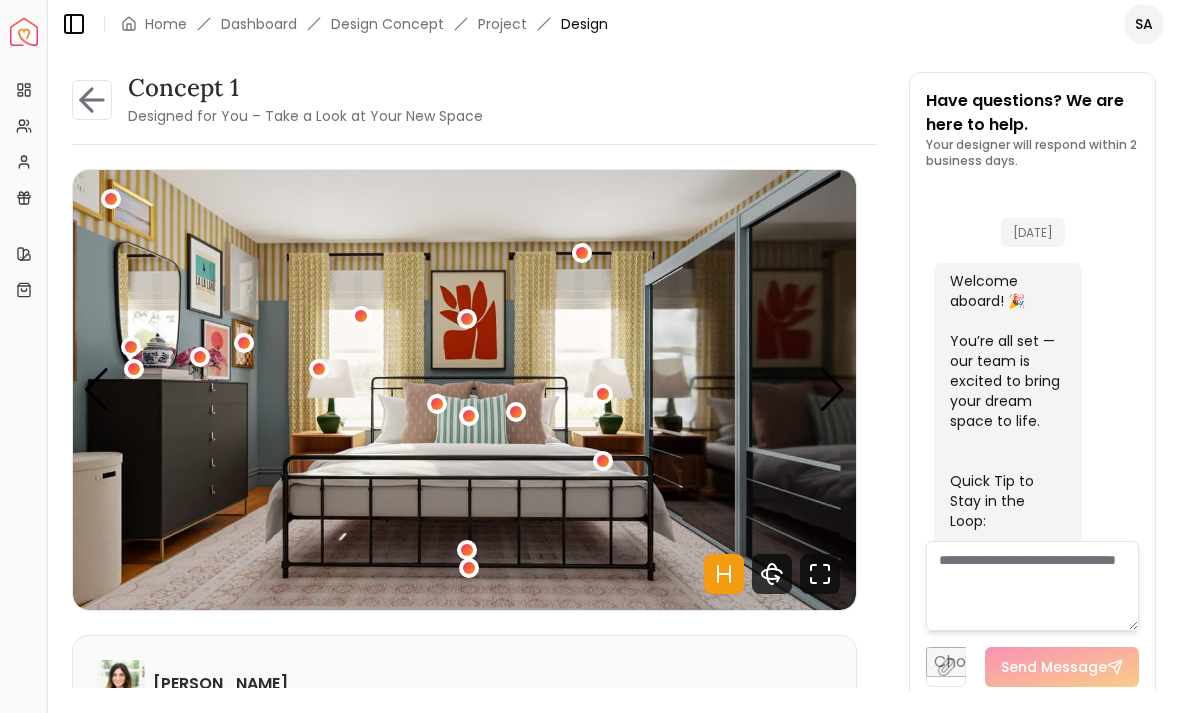 scroll, scrollTop: 42, scrollLeft: 0, axis: vertical 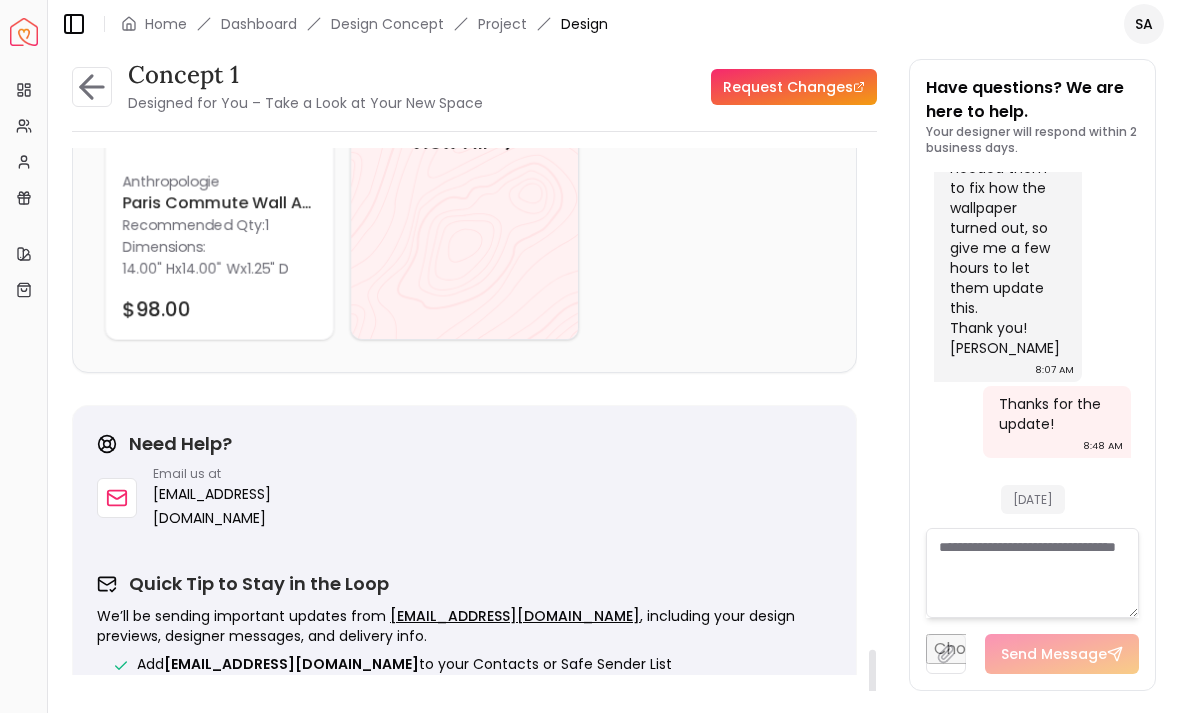 click on "Request Changes" at bounding box center (794, 87) 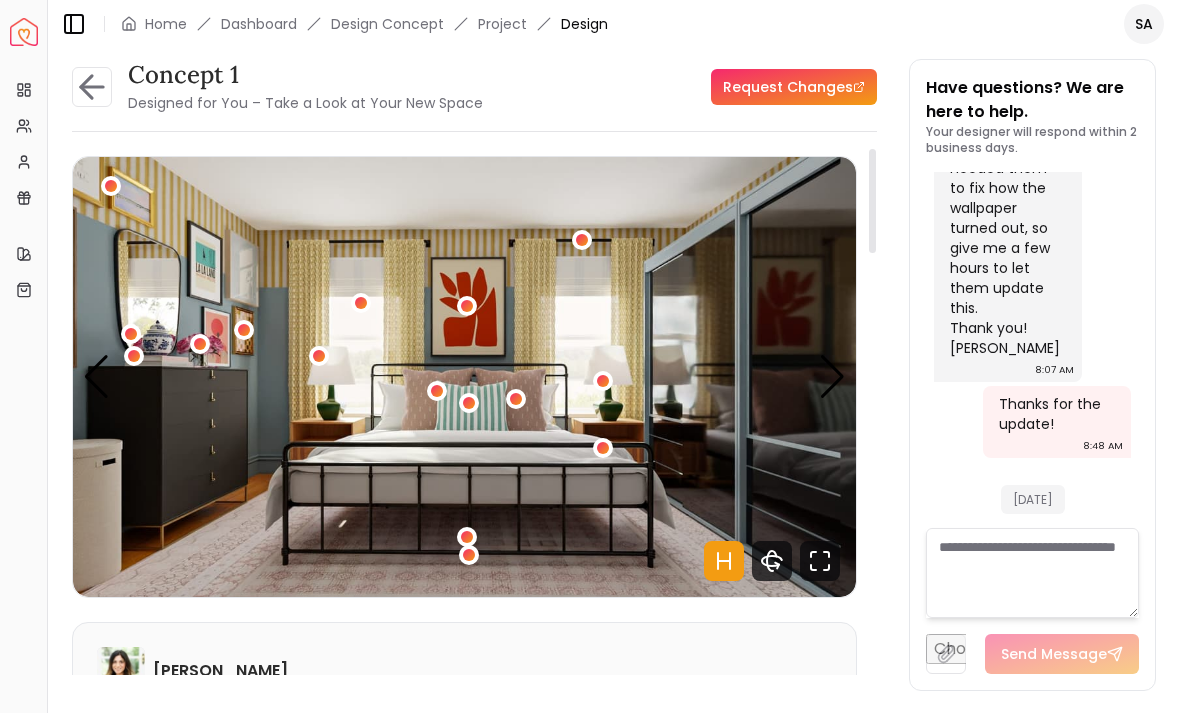 scroll, scrollTop: 0, scrollLeft: 0, axis: both 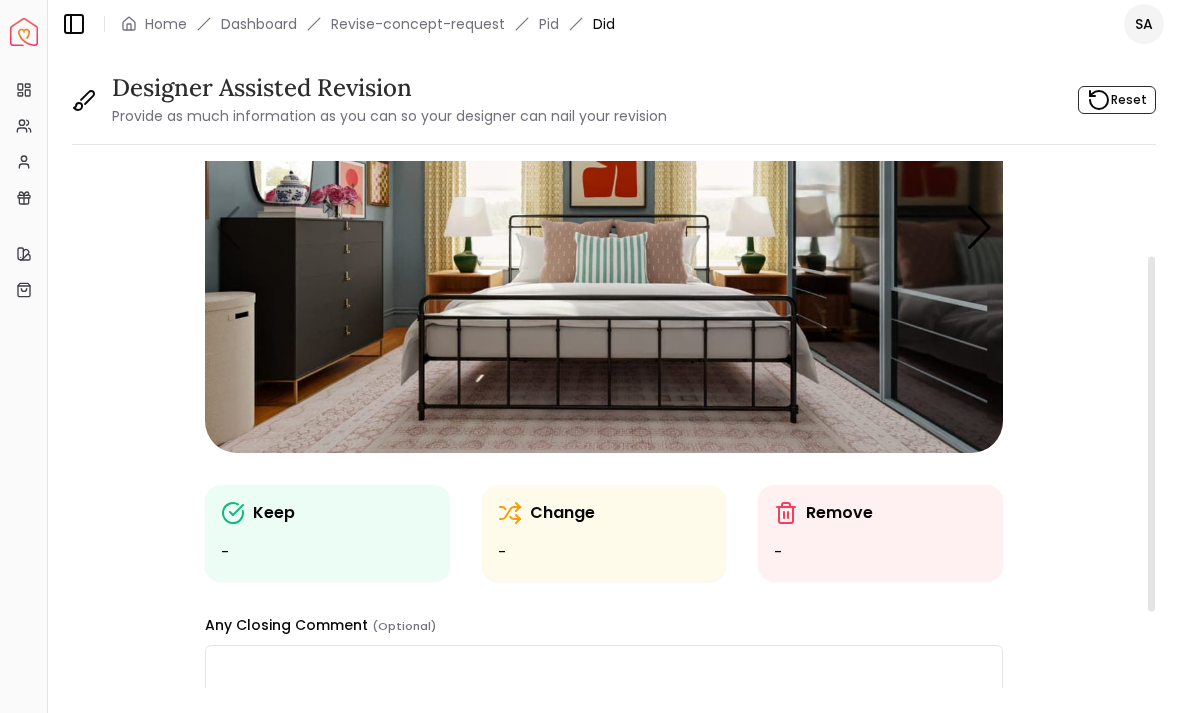click on "Change -" at bounding box center [604, 533] 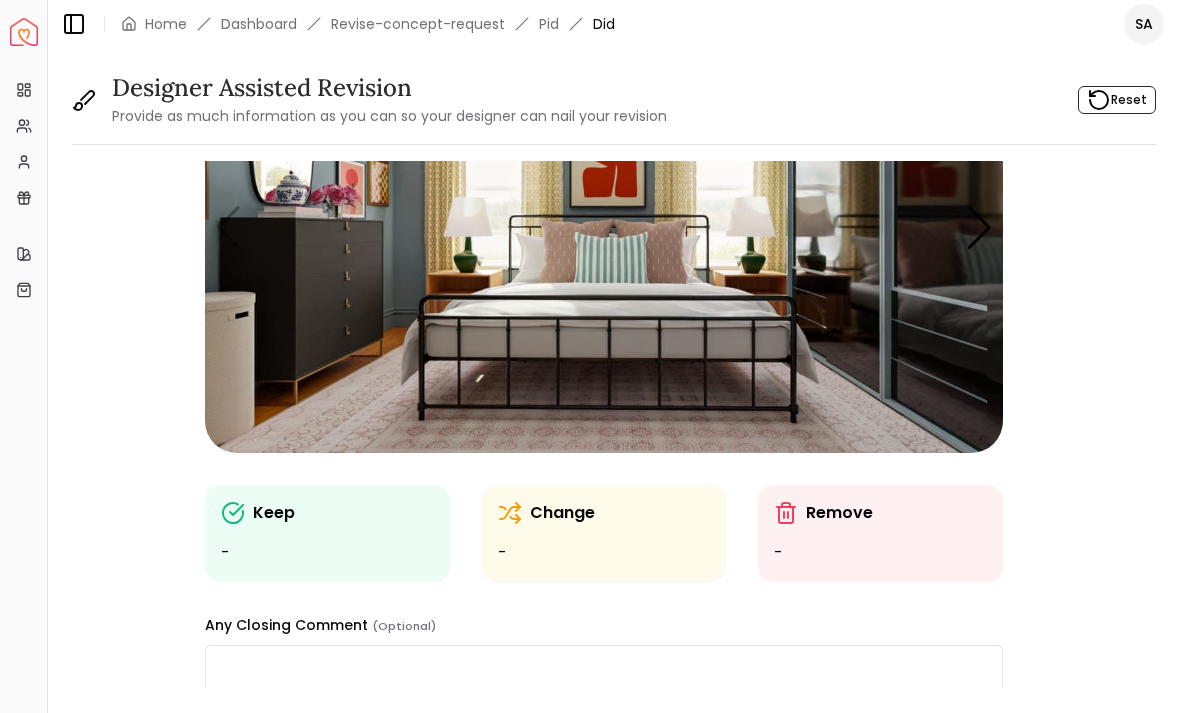 click on "-" at bounding box center (604, 553) 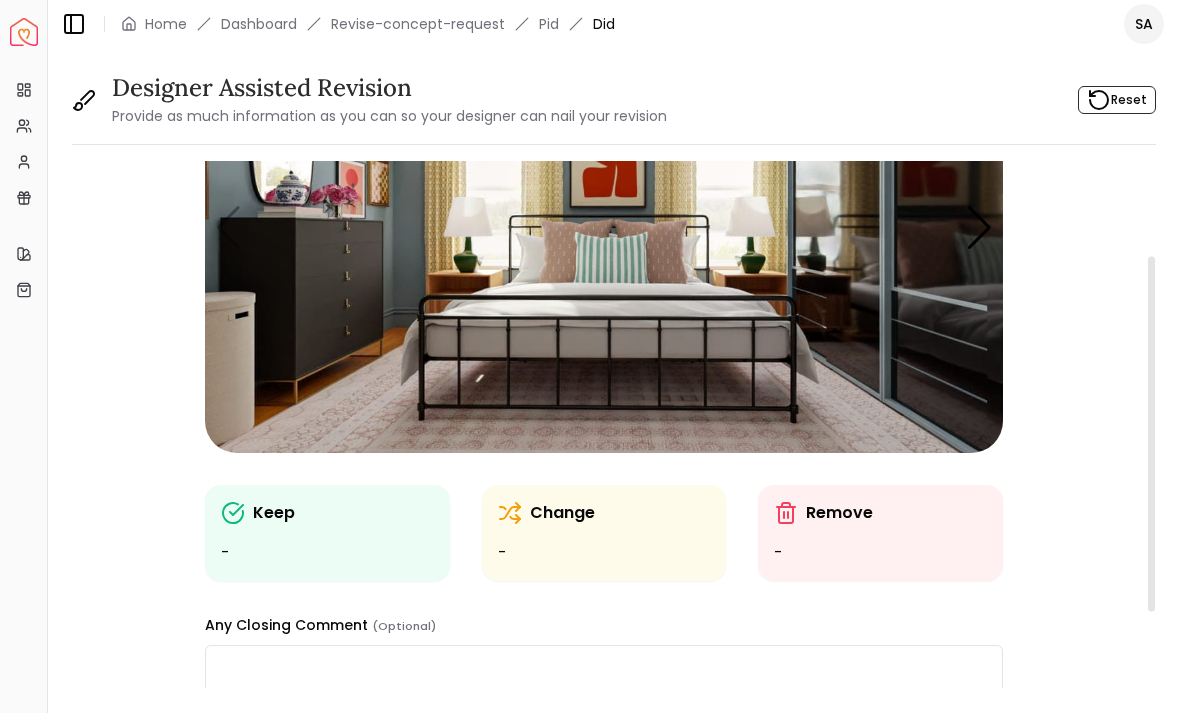 click at bounding box center [604, 228] 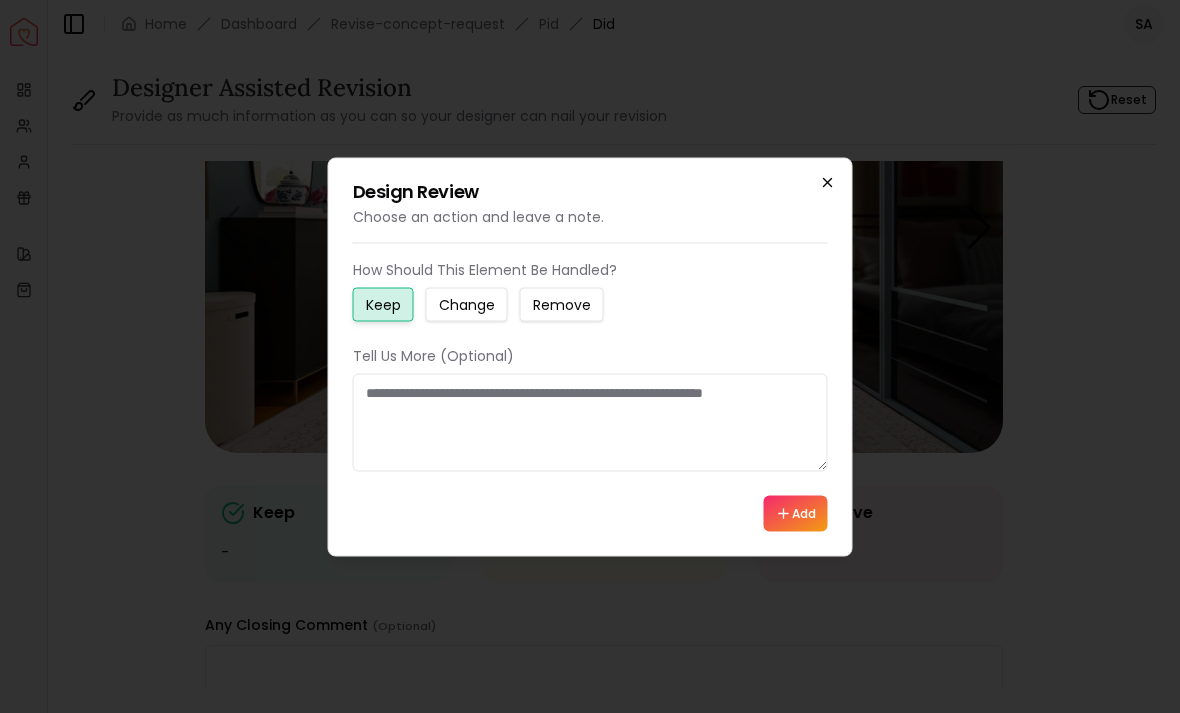 click 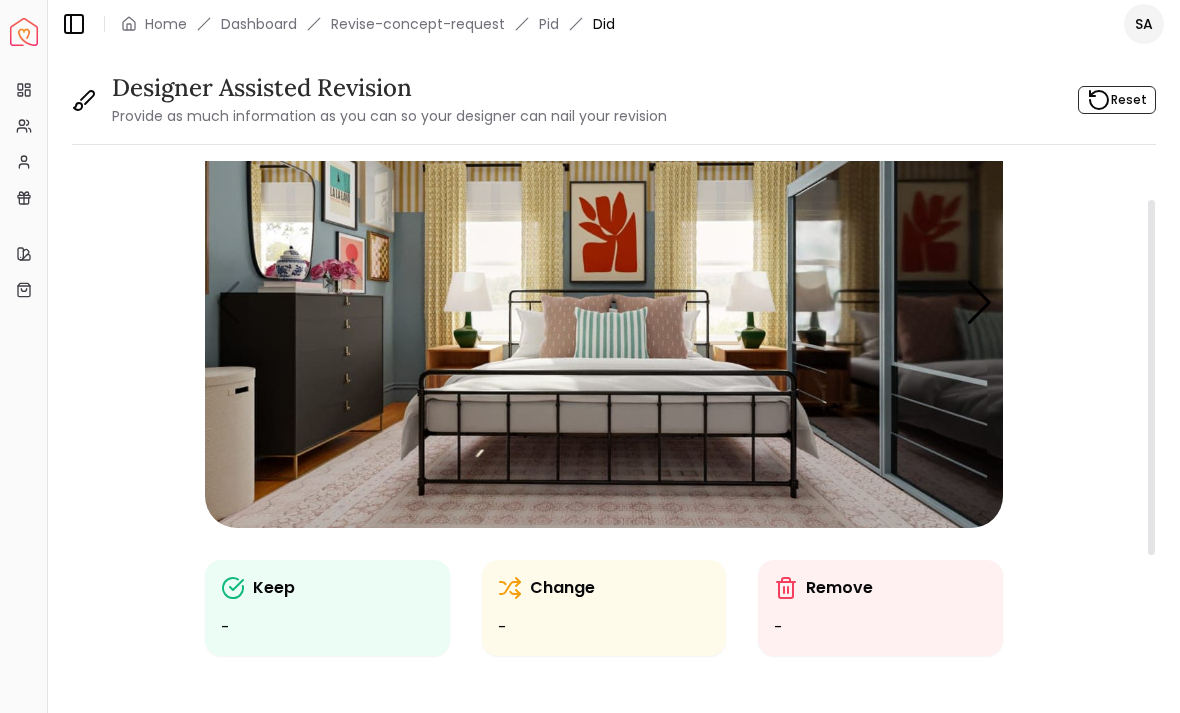 scroll, scrollTop: 89, scrollLeft: 0, axis: vertical 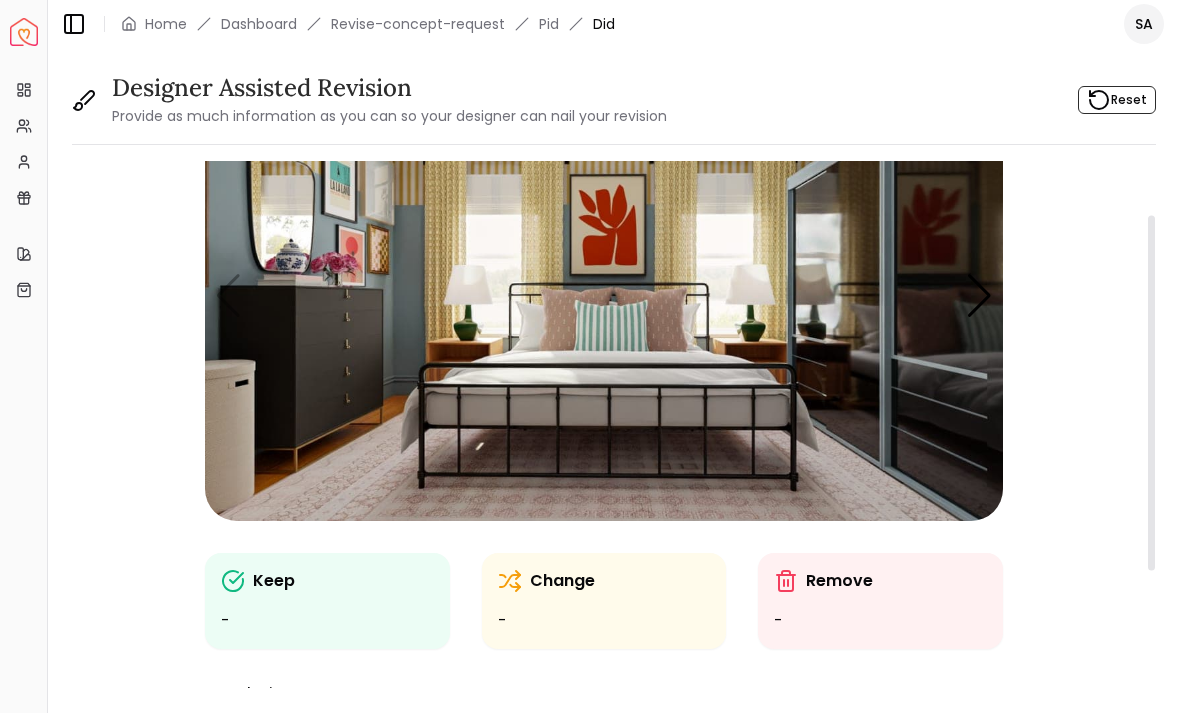 click at bounding box center (604, 296) 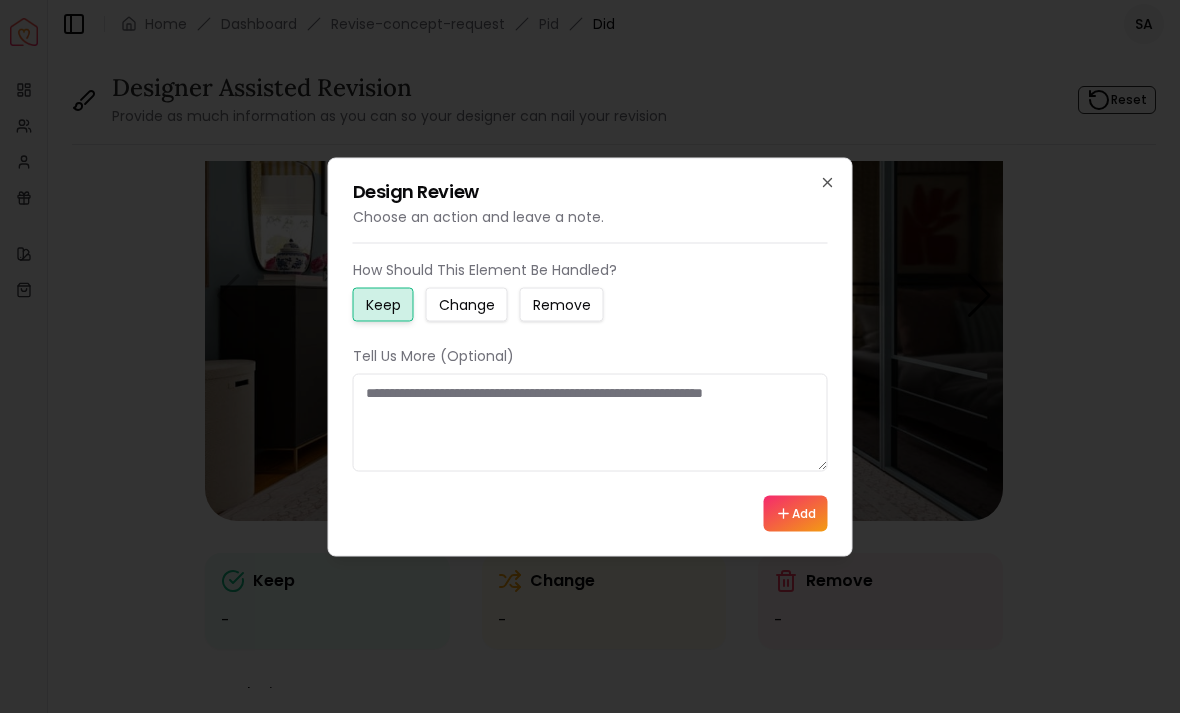 click on "Change" at bounding box center (467, 304) 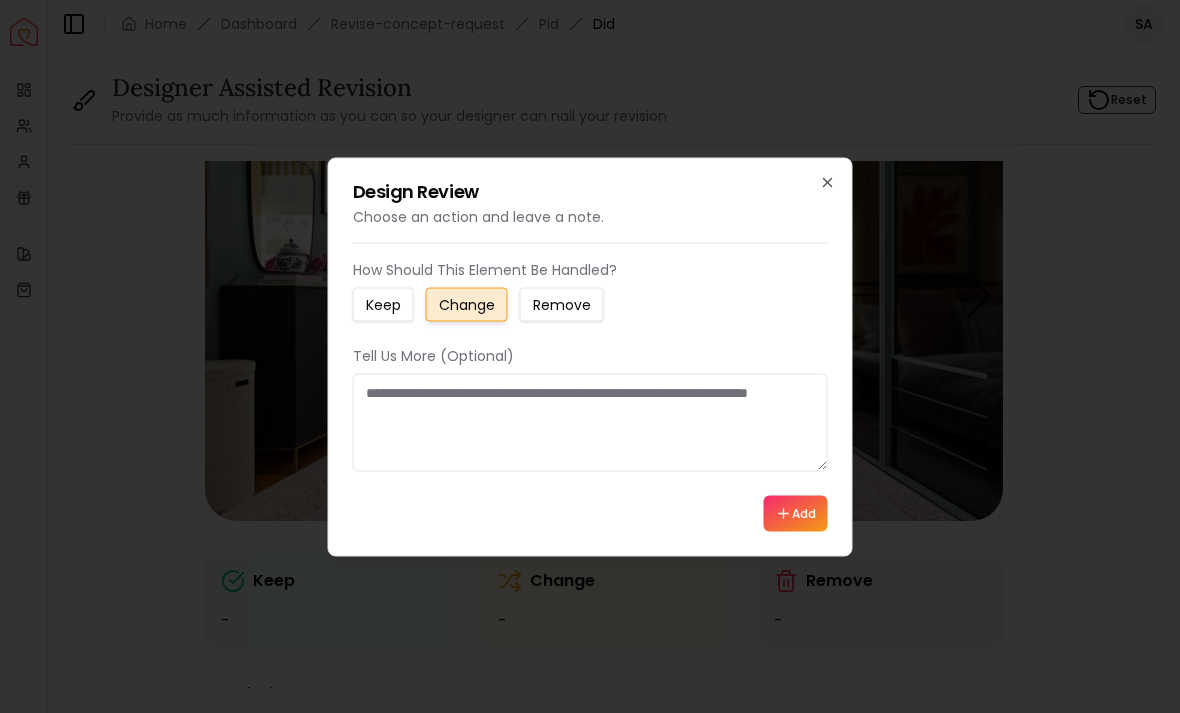 click at bounding box center [590, 422] 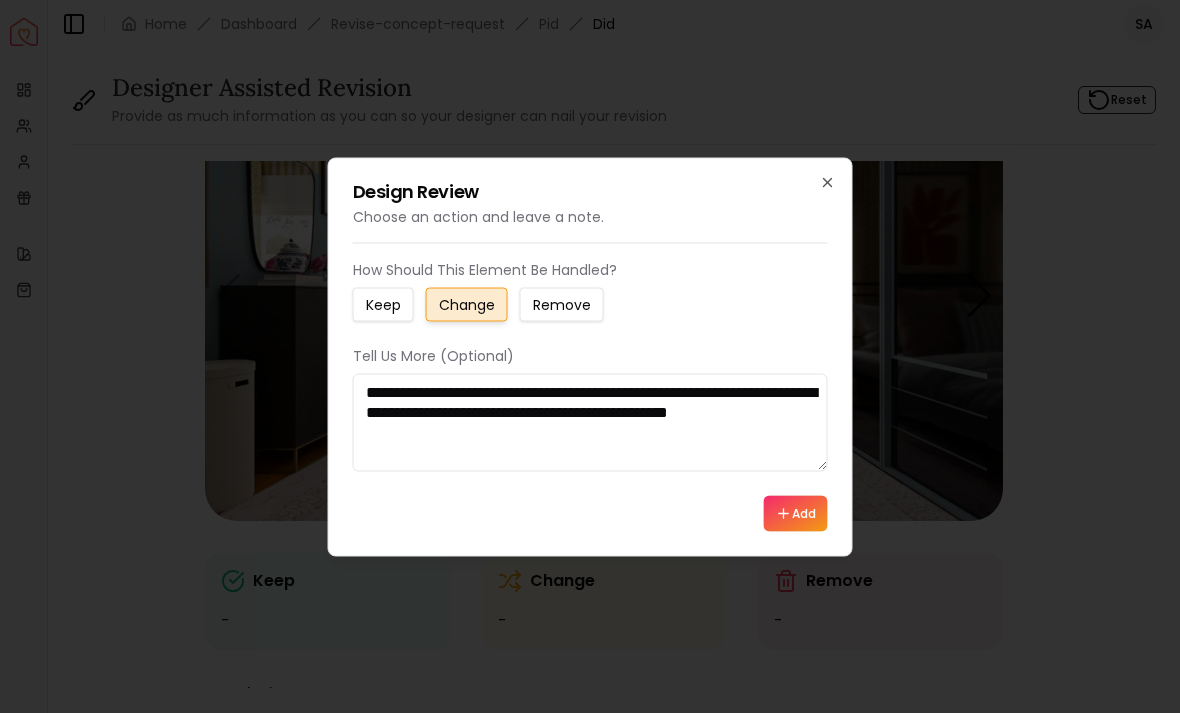 type on "**********" 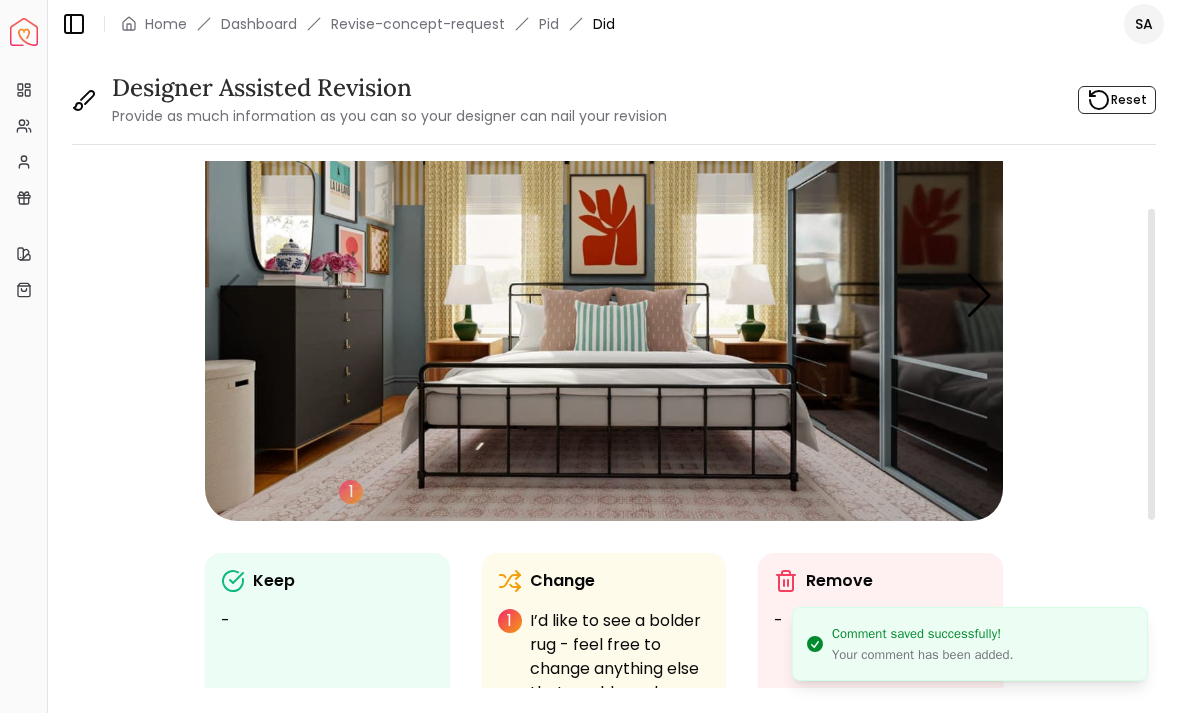 click at bounding box center [604, 296] 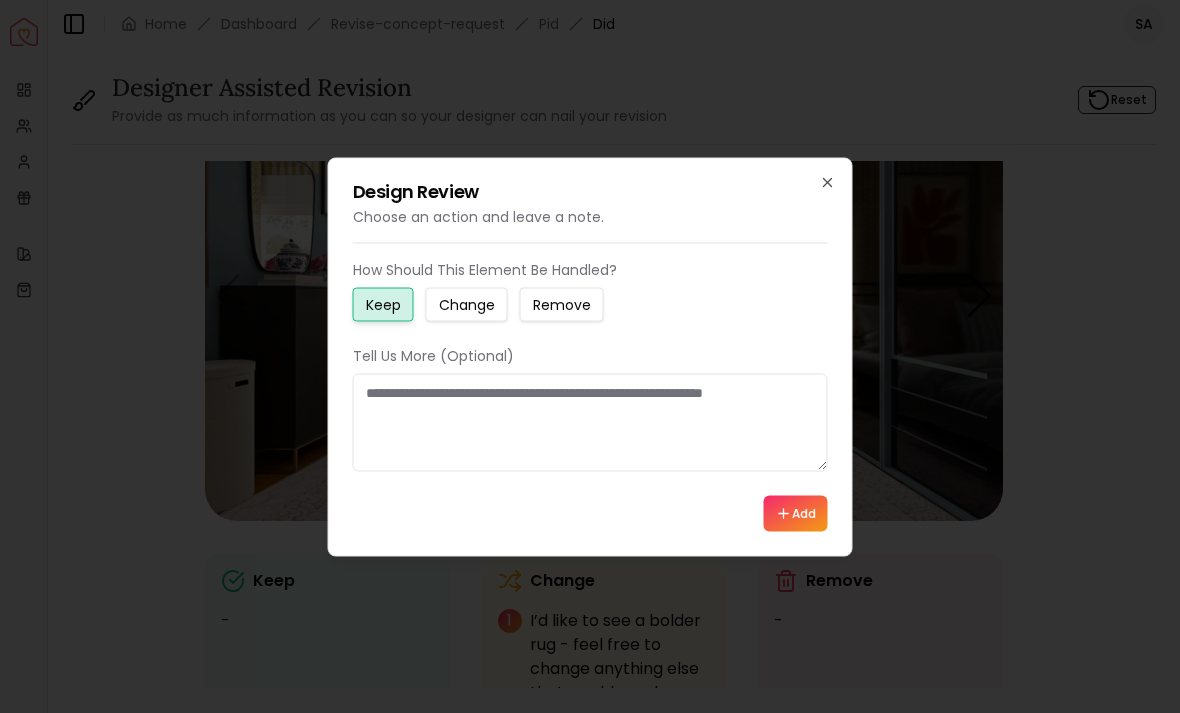 click on "Change" at bounding box center (467, 304) 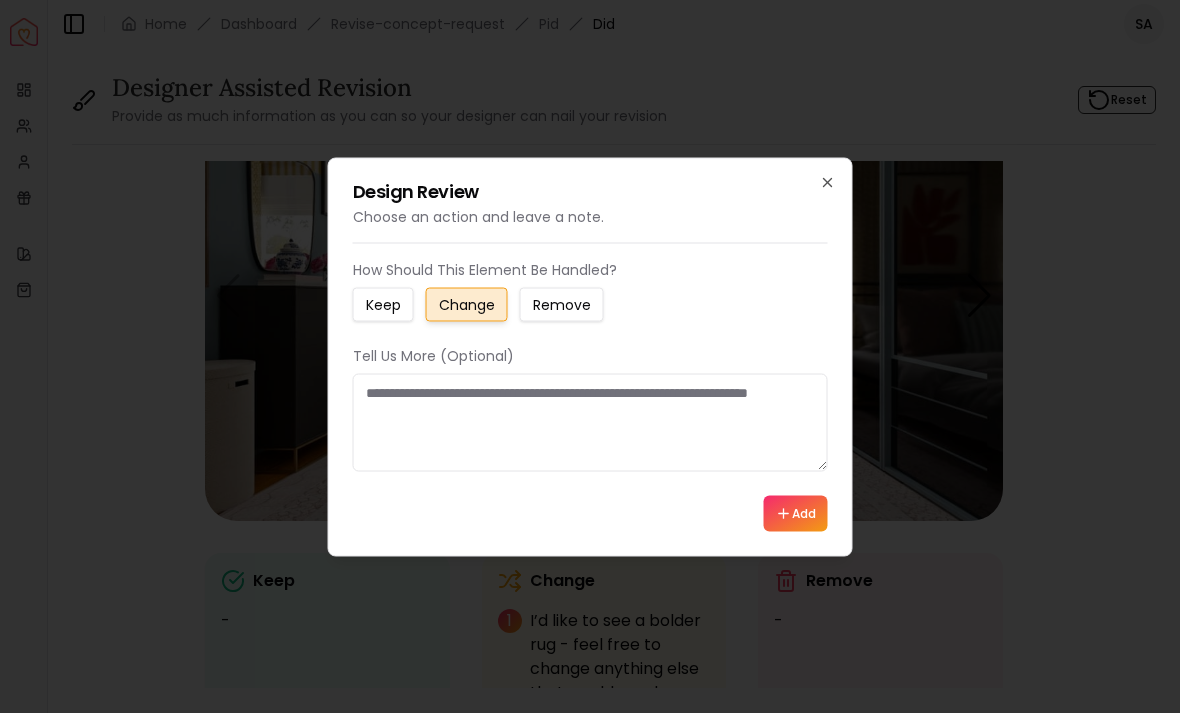 click at bounding box center [590, 422] 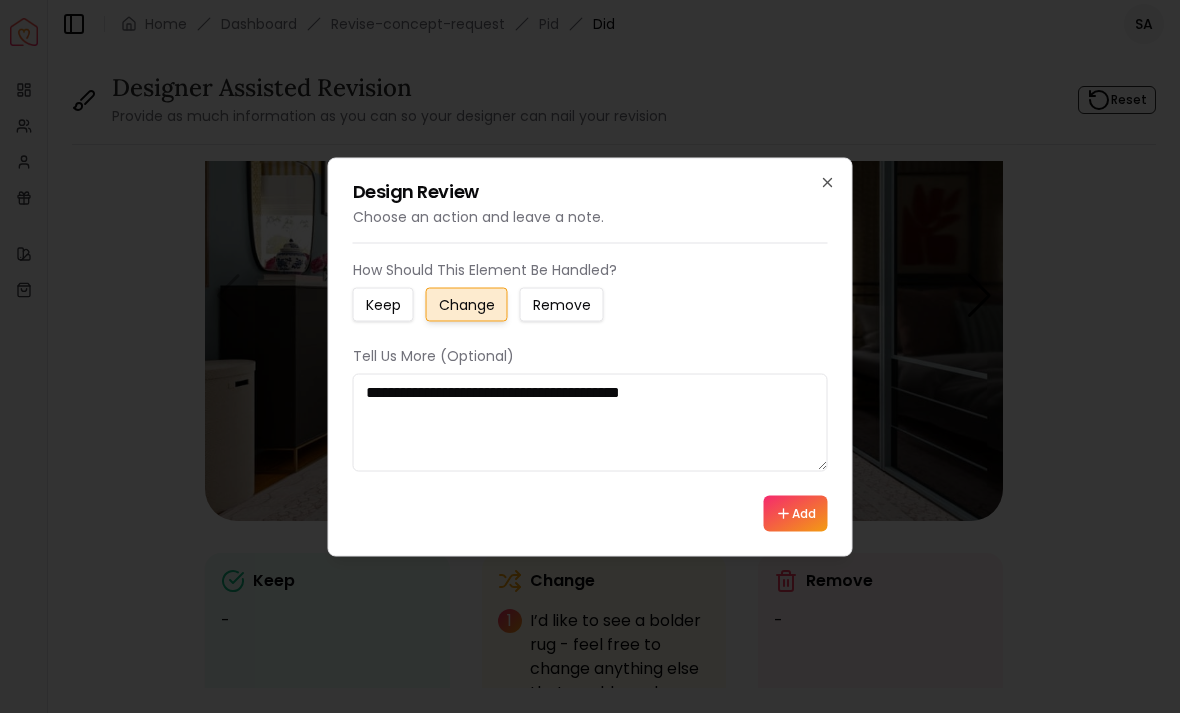 click on "**********" at bounding box center [590, 422] 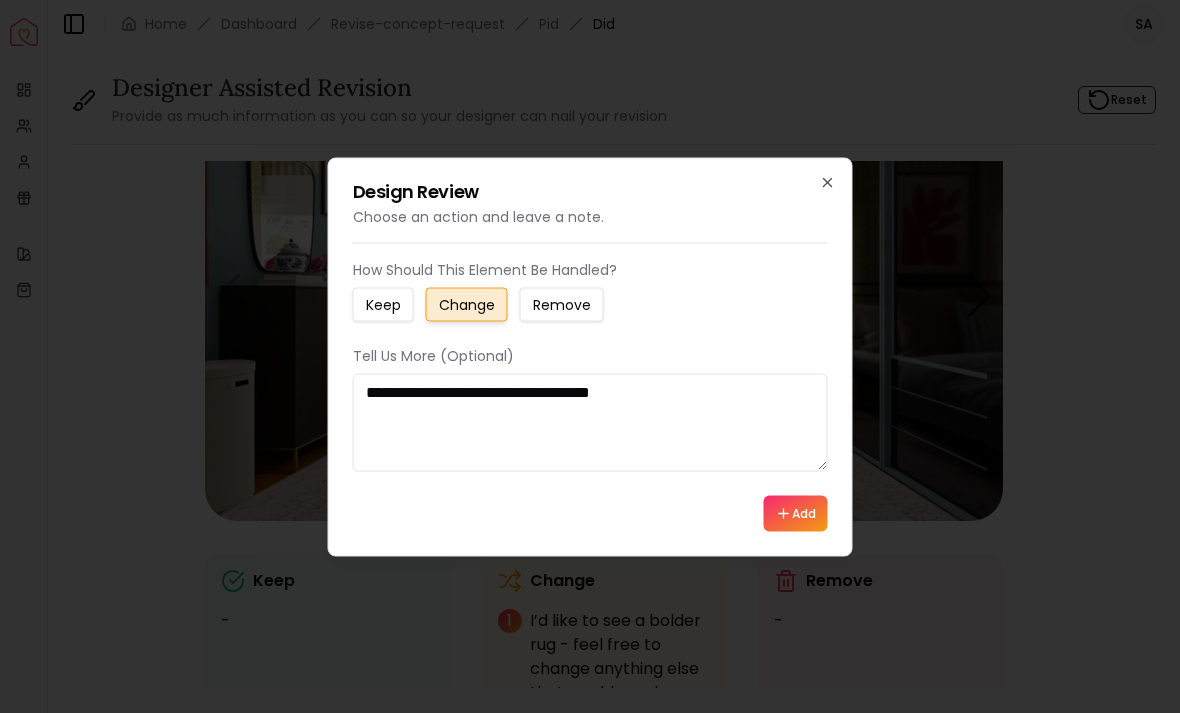 click on "**********" at bounding box center [590, 422] 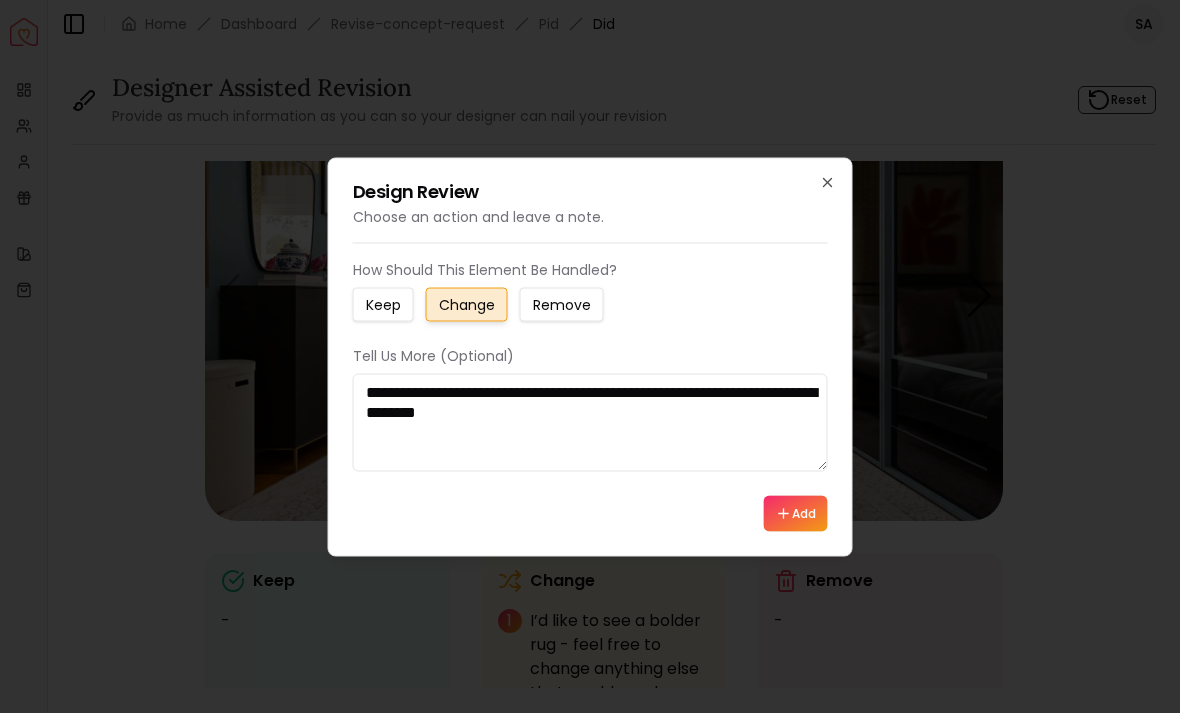 type on "**********" 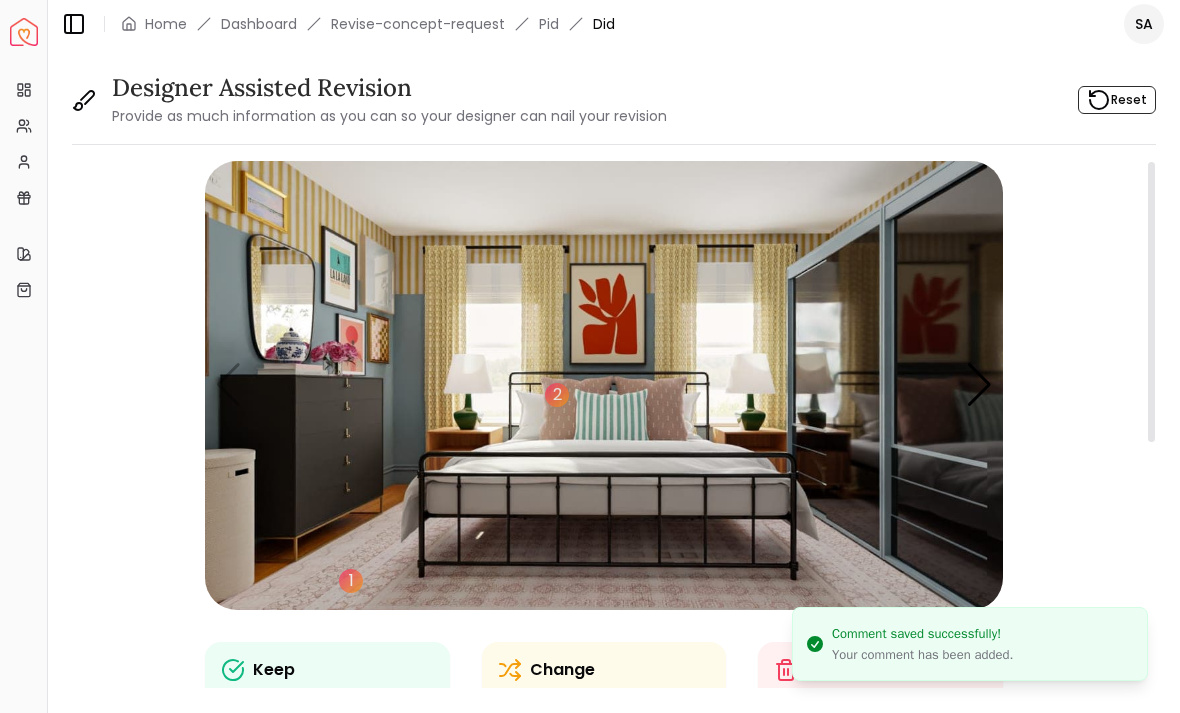 scroll, scrollTop: 0, scrollLeft: 0, axis: both 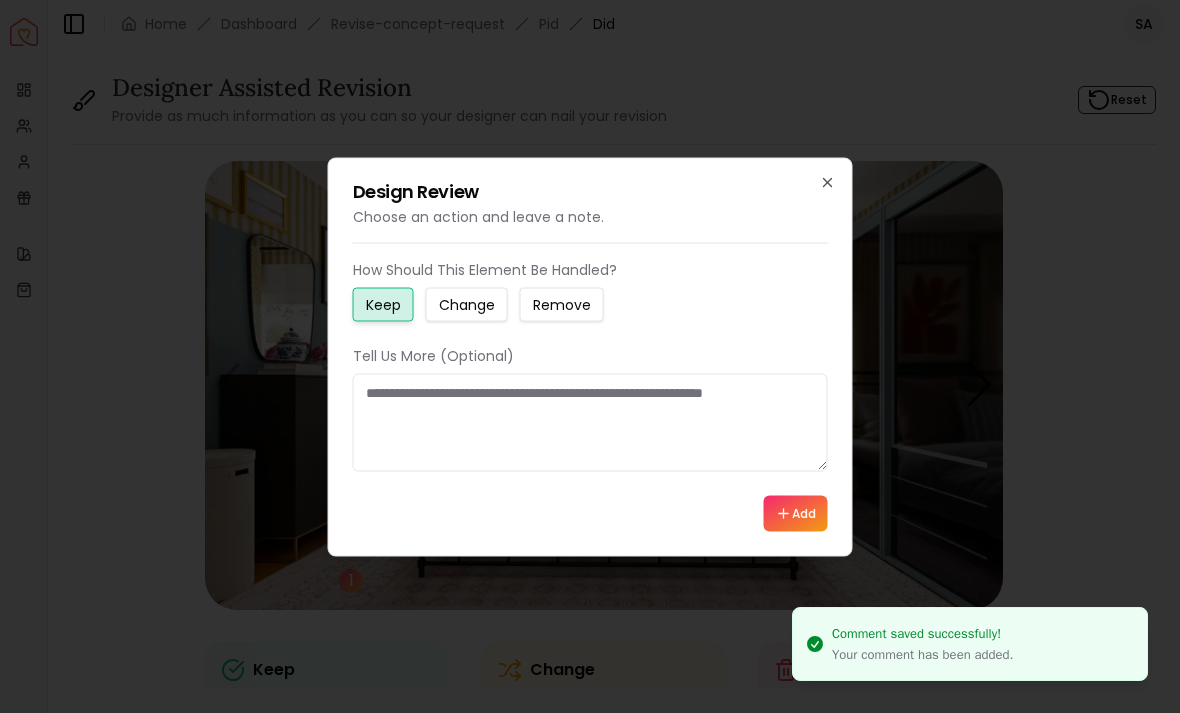 click at bounding box center (590, 422) 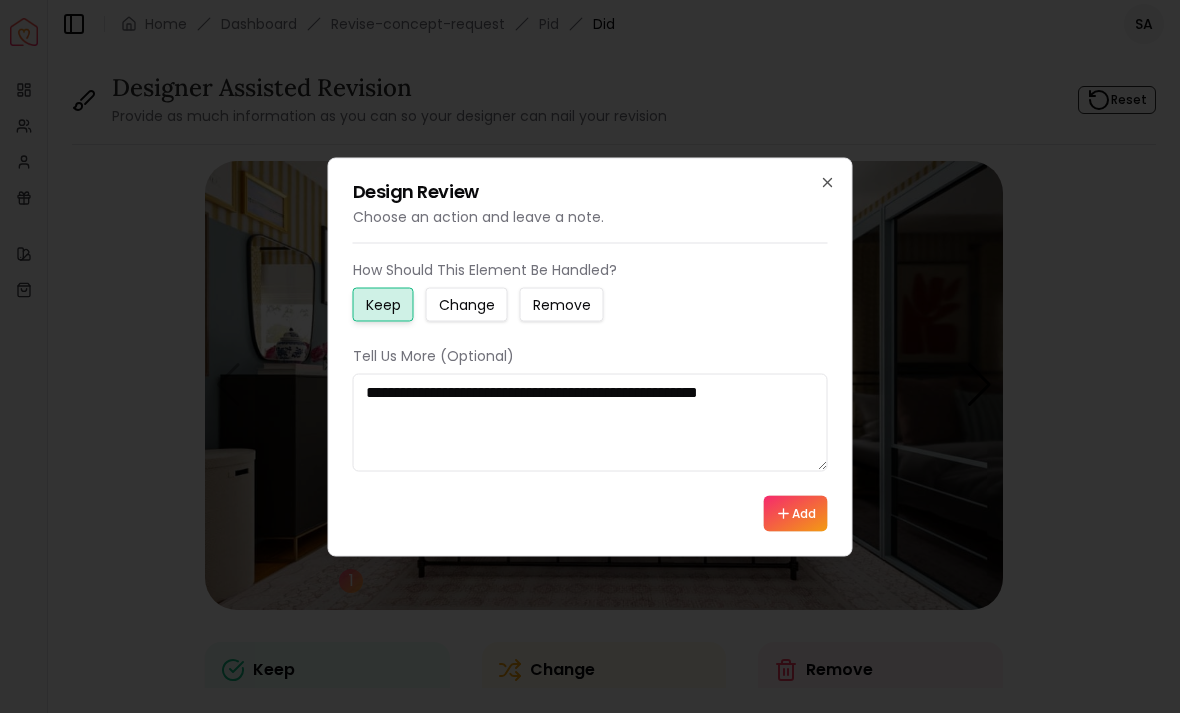 type on "**********" 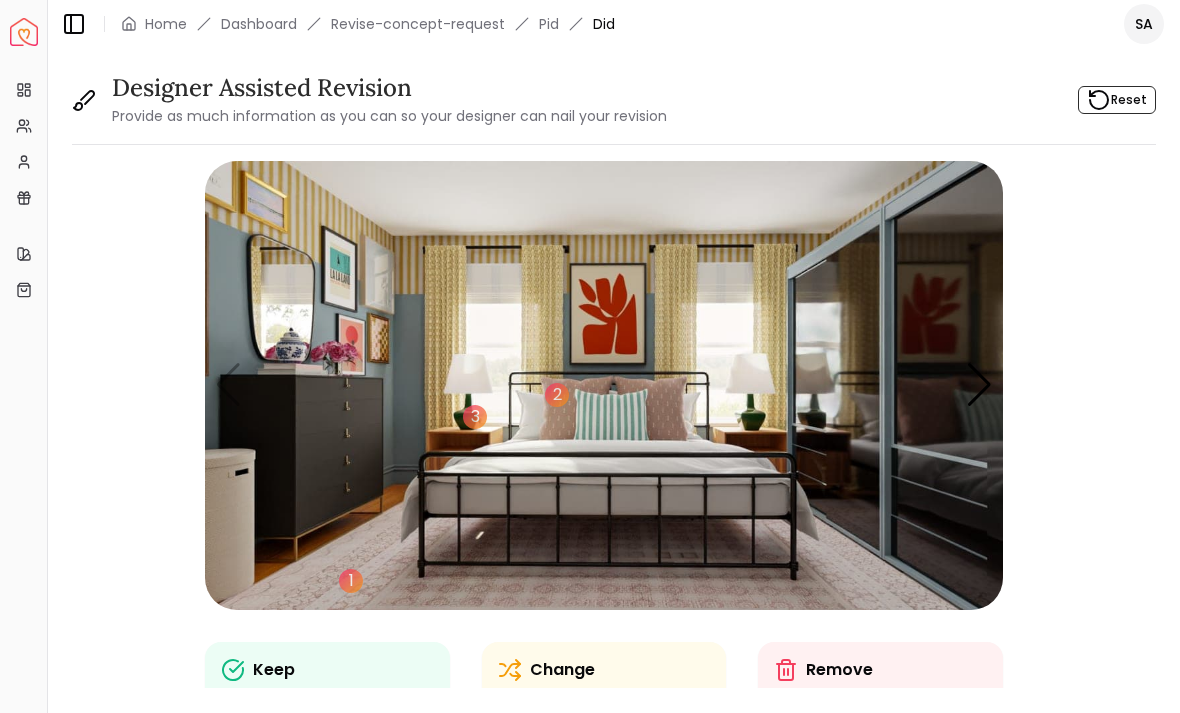 click at bounding box center (604, 385) 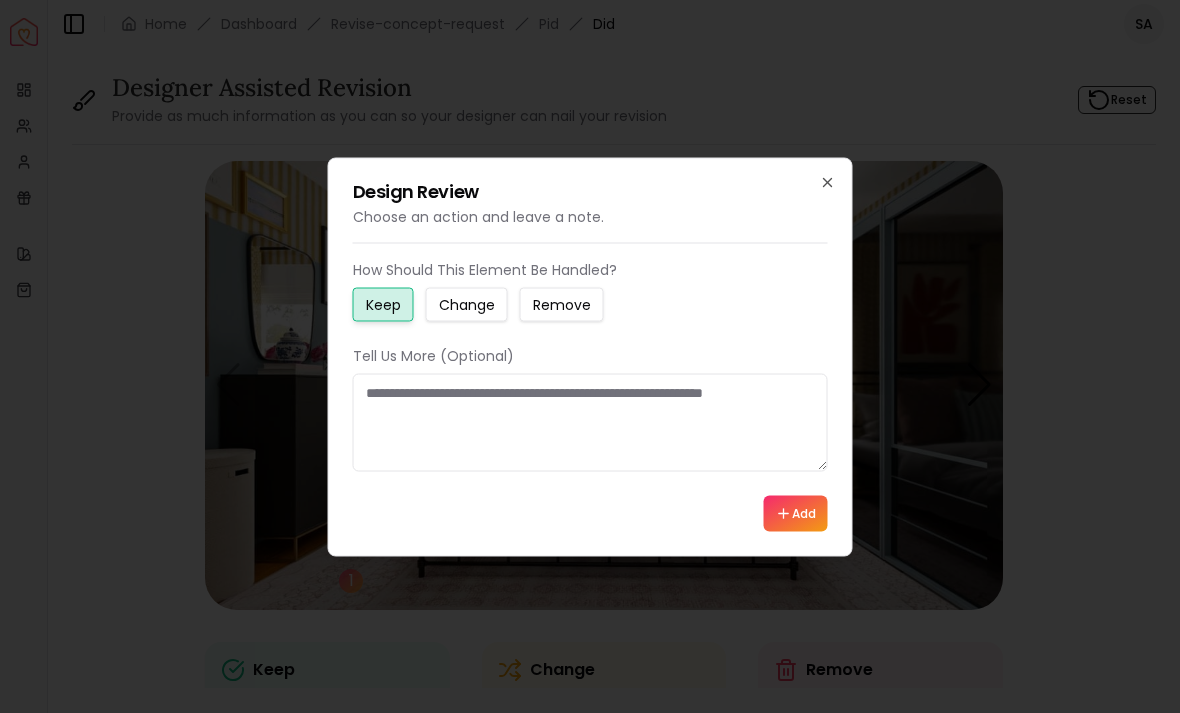 click at bounding box center (590, 422) 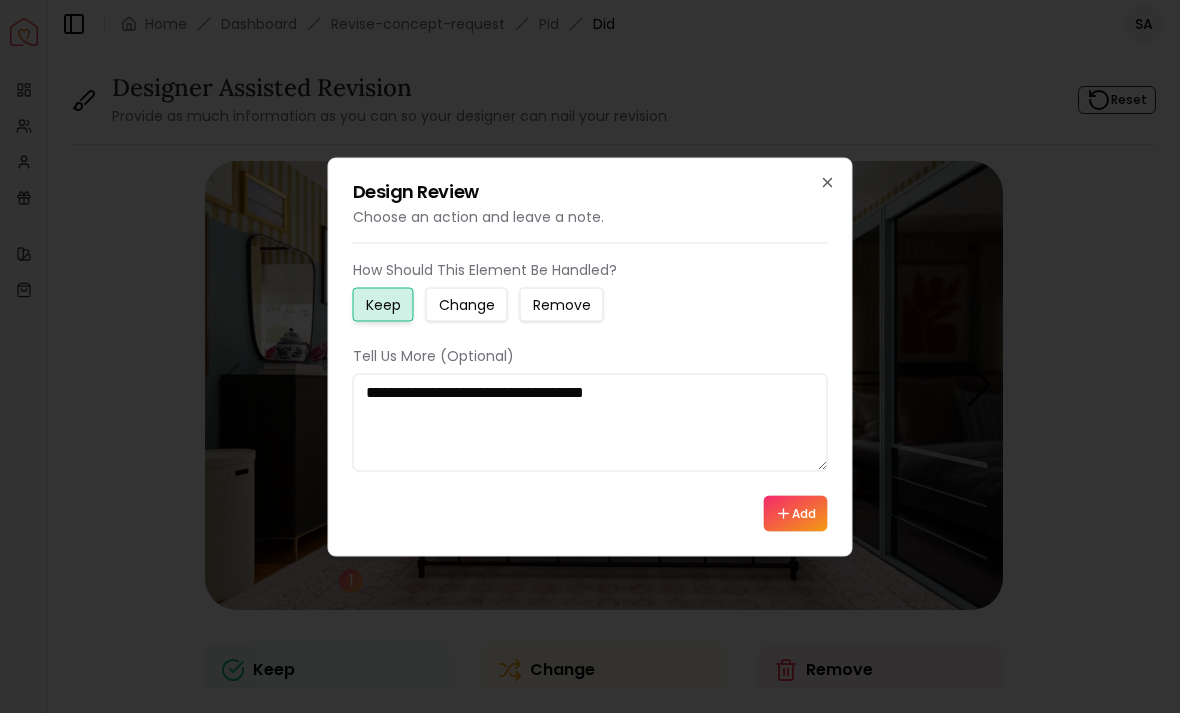 type on "**********" 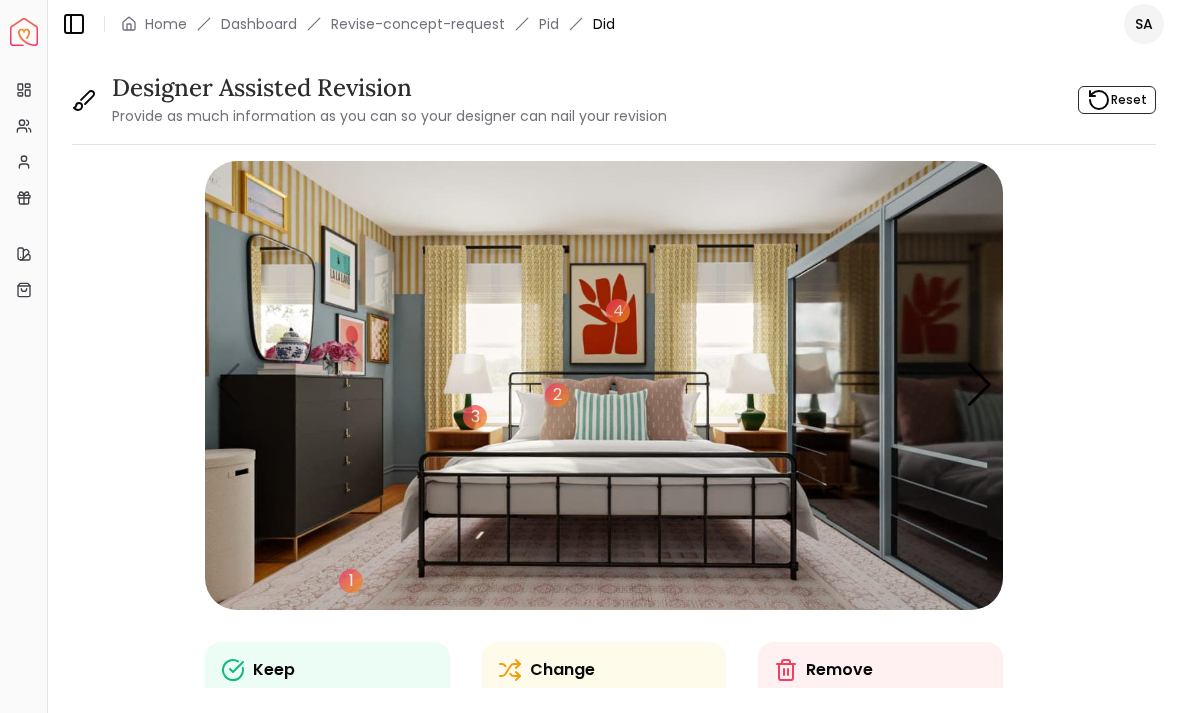 click at bounding box center [604, 385] 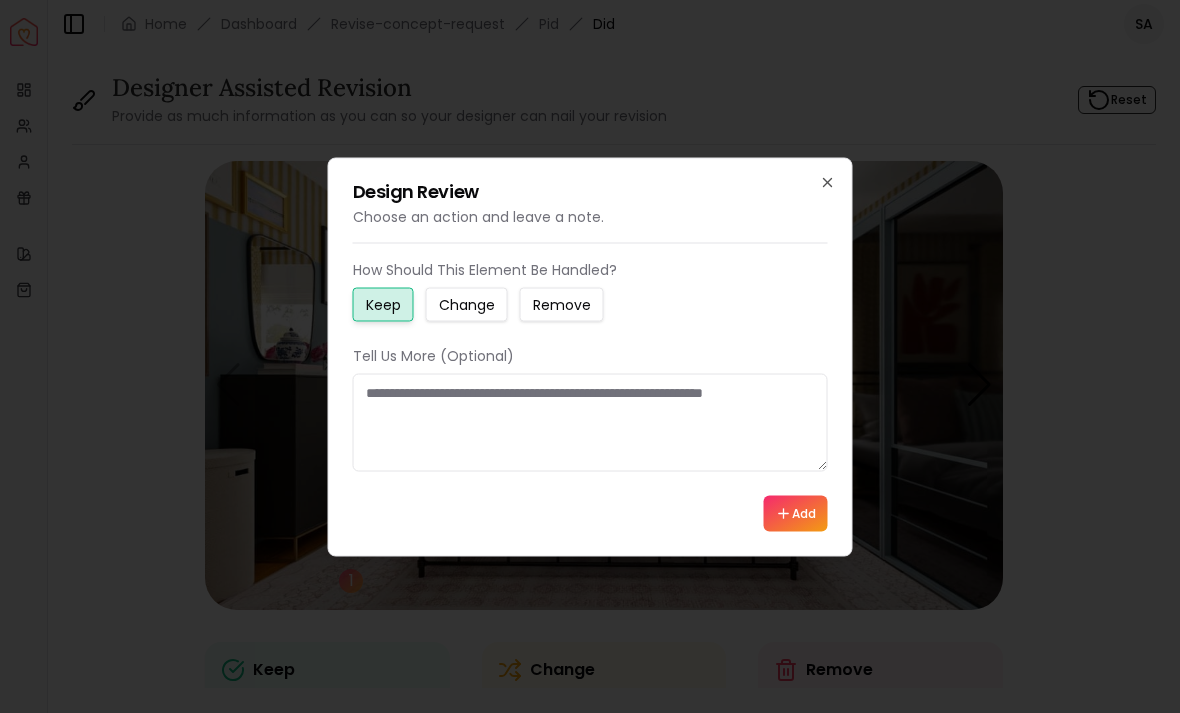 click at bounding box center [590, 422] 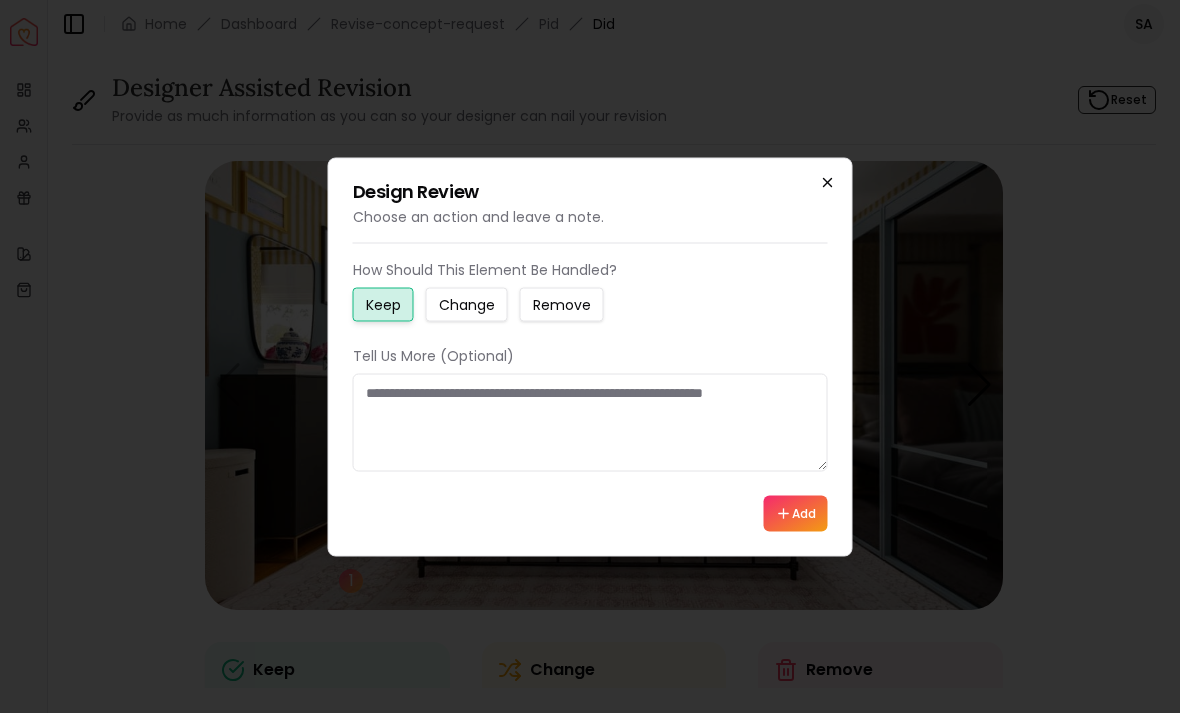 click 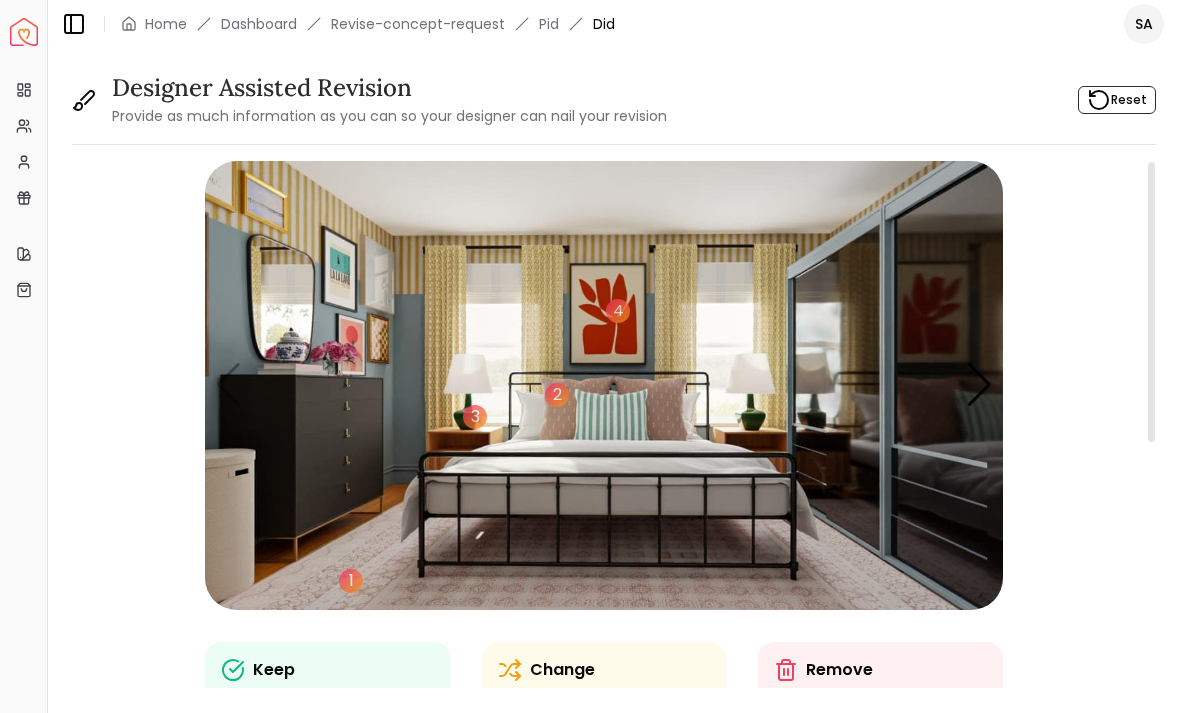 click at bounding box center (604, 385) 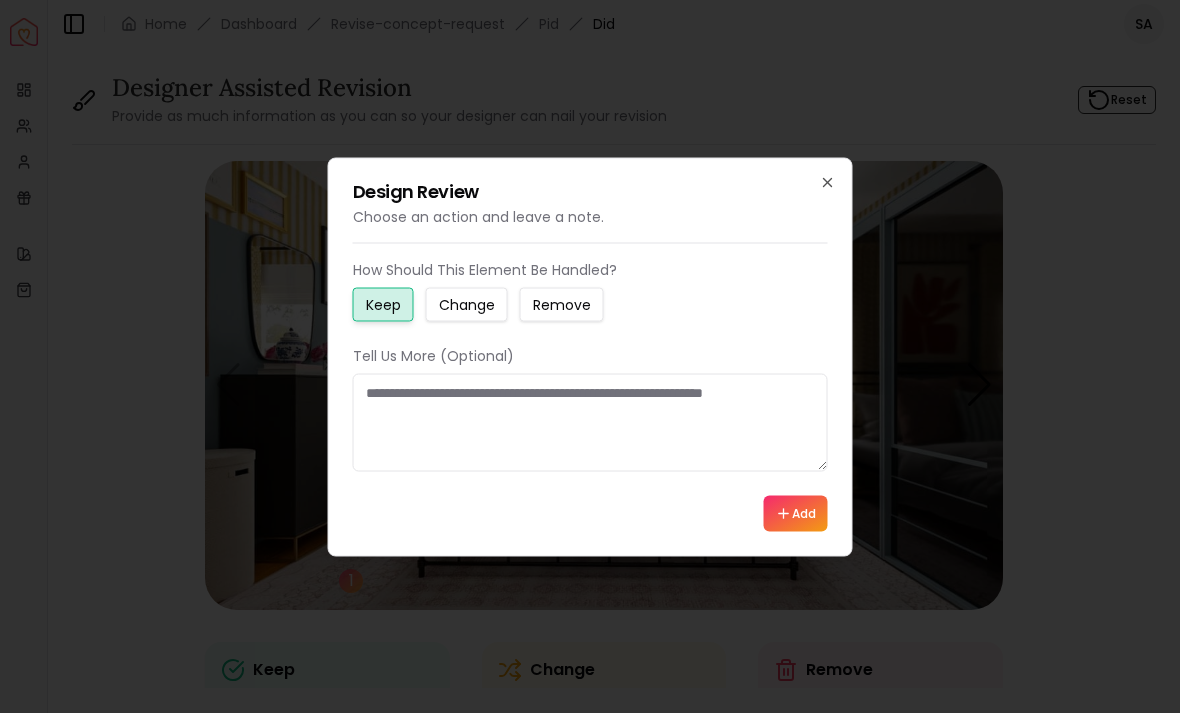 click on "Change" at bounding box center (467, 304) 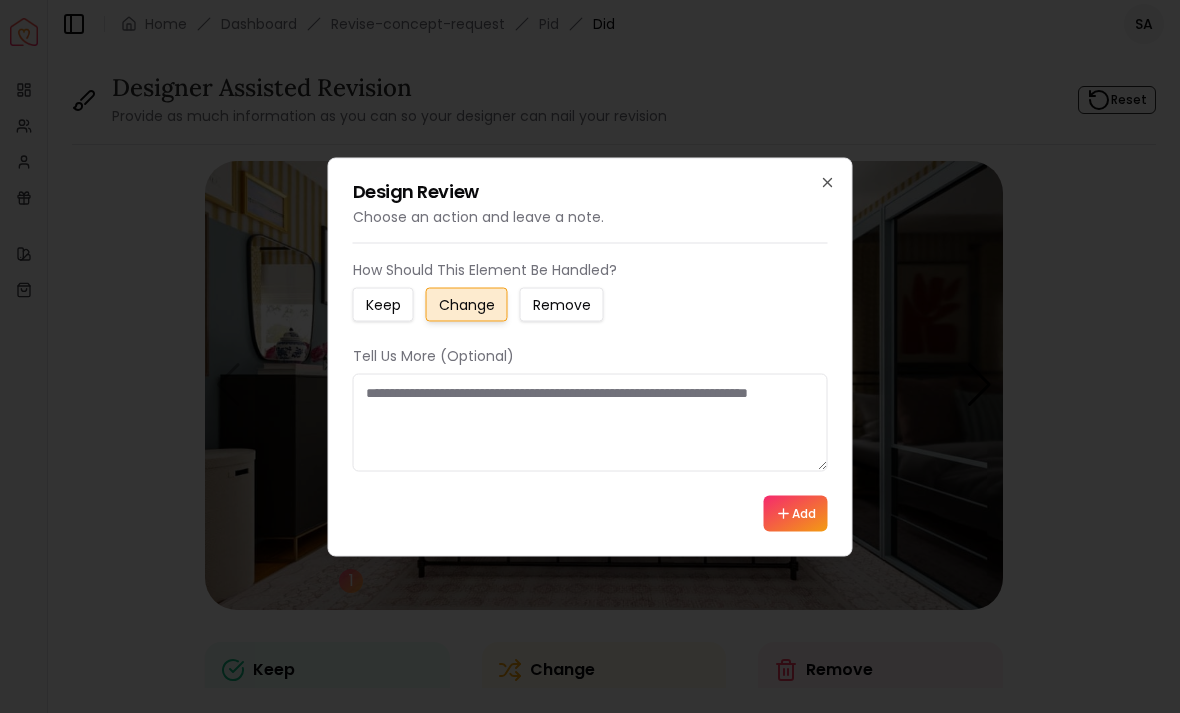click at bounding box center (590, 422) 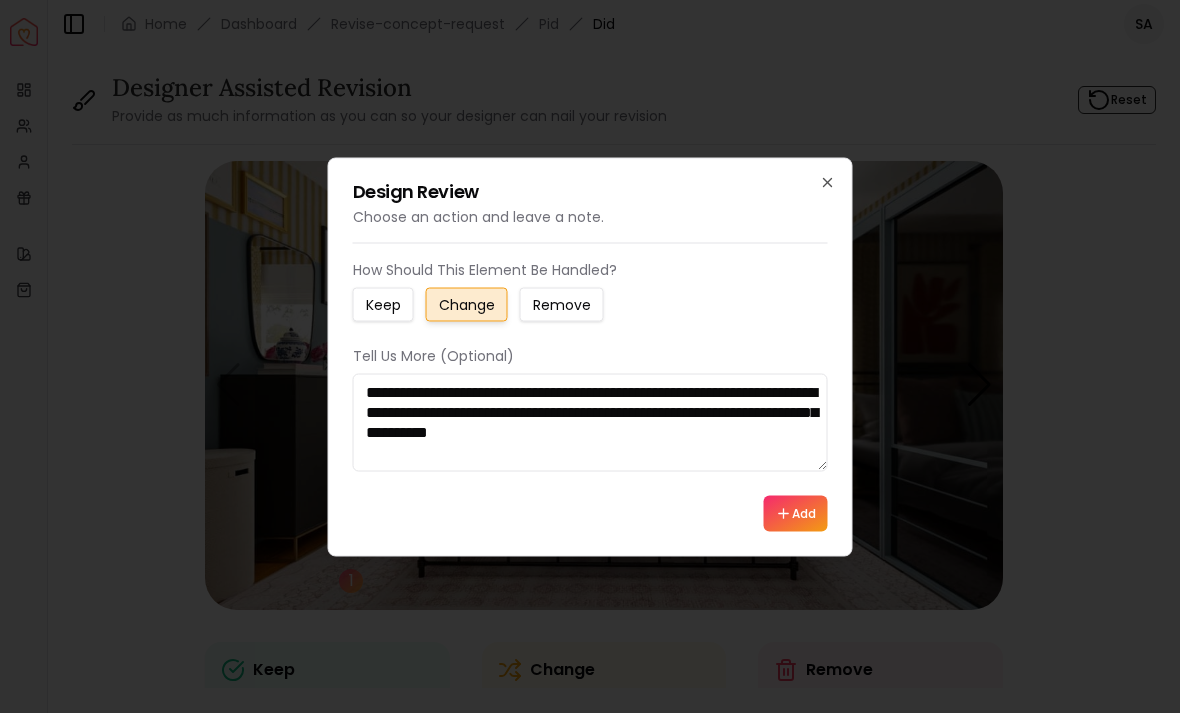 click on "**********" at bounding box center (590, 422) 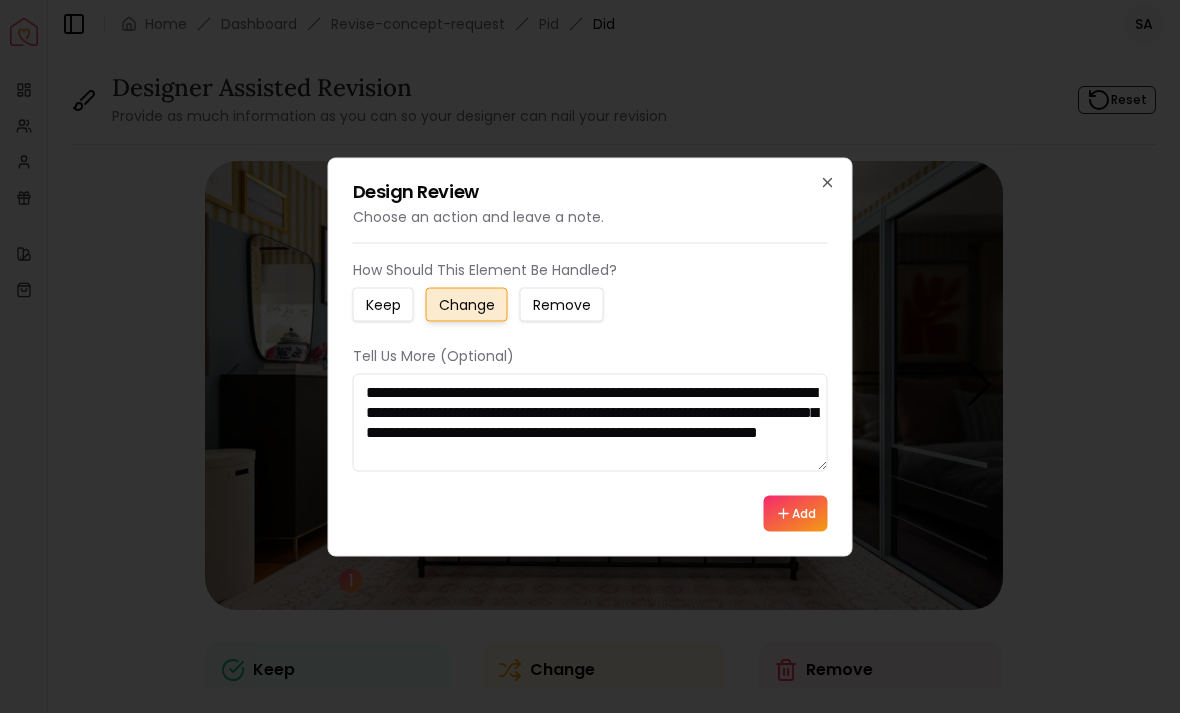 click on "**********" at bounding box center [590, 422] 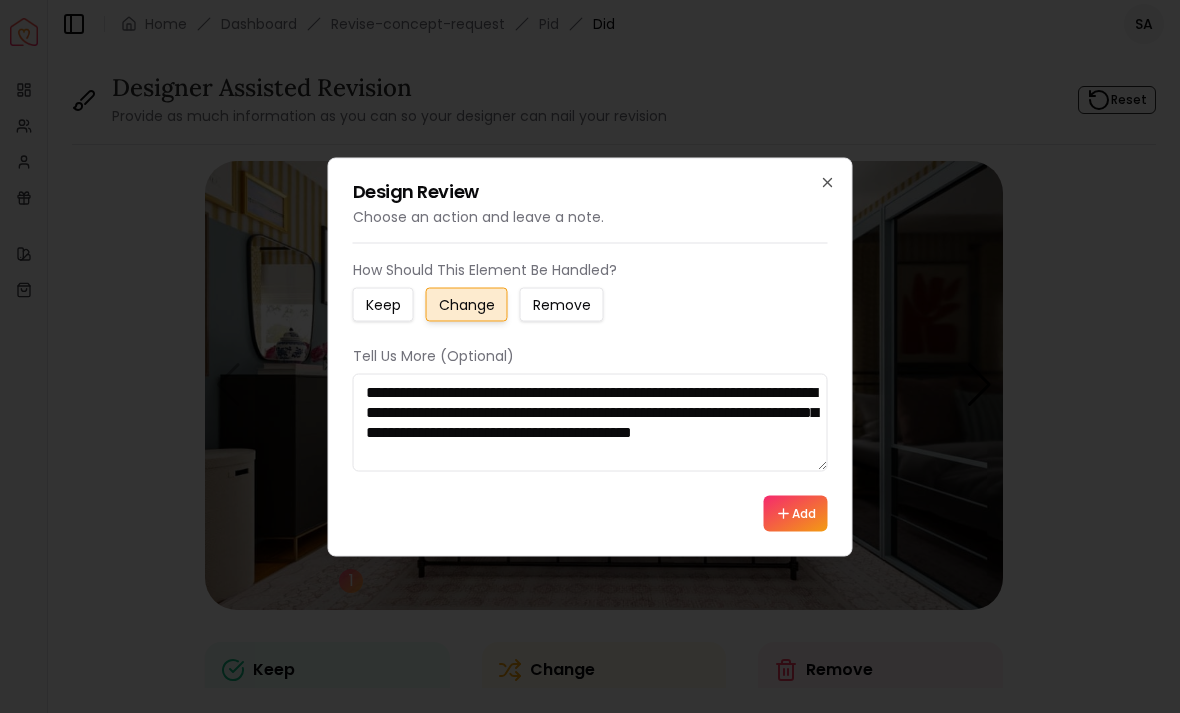 click on "**********" at bounding box center [590, 422] 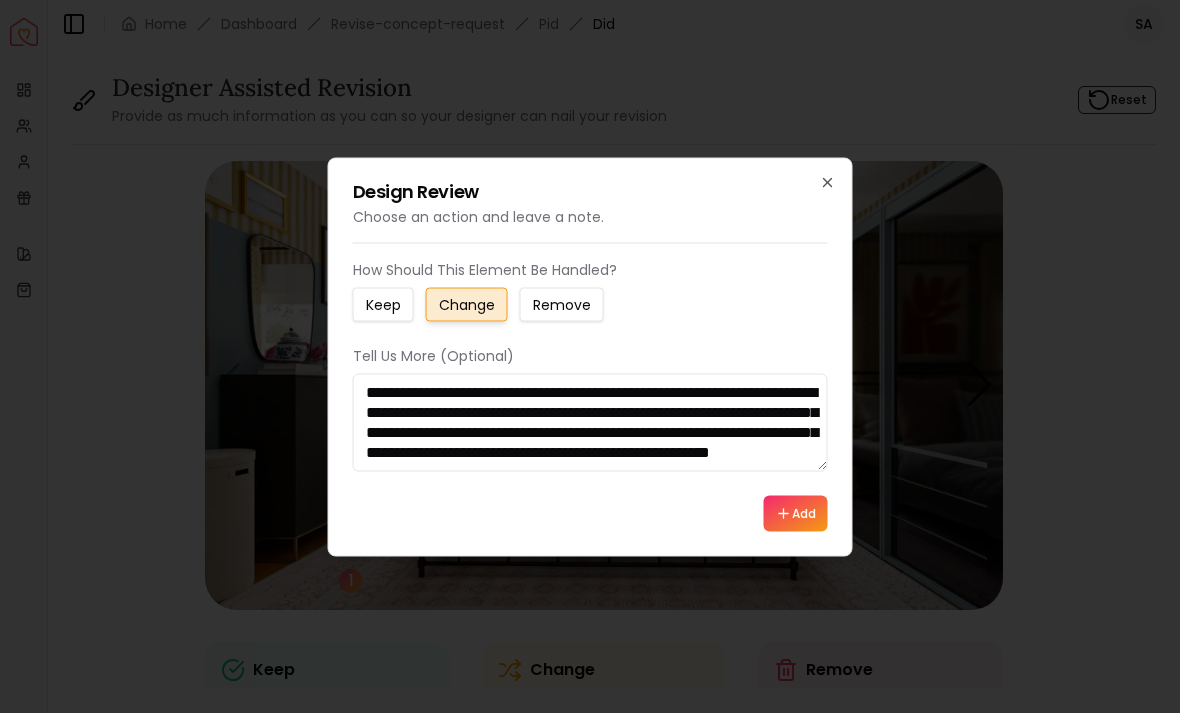 scroll, scrollTop: 13, scrollLeft: 0, axis: vertical 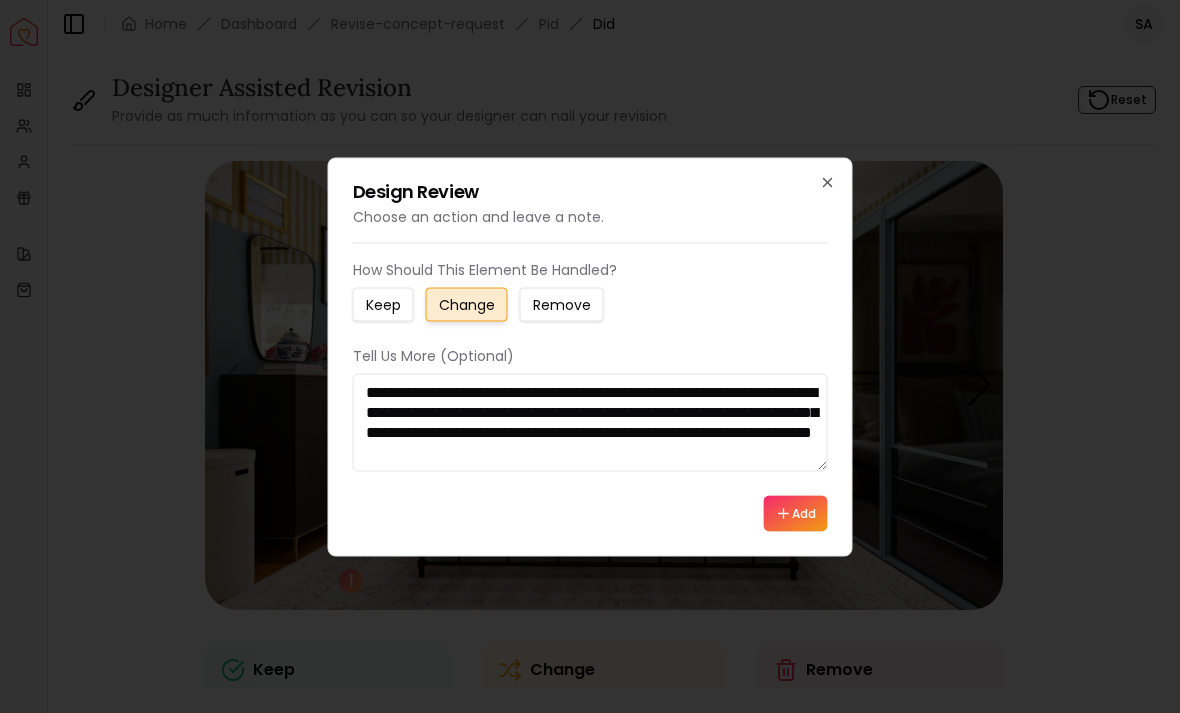 type on "**********" 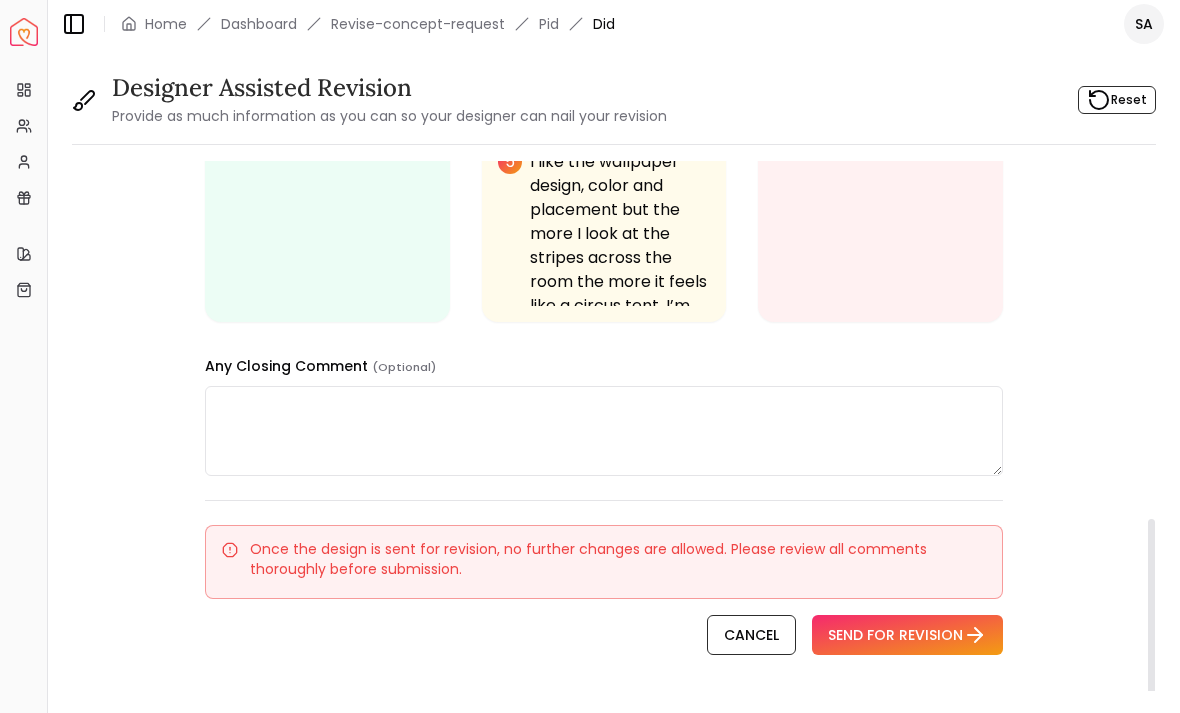 scroll, scrollTop: 851, scrollLeft: 0, axis: vertical 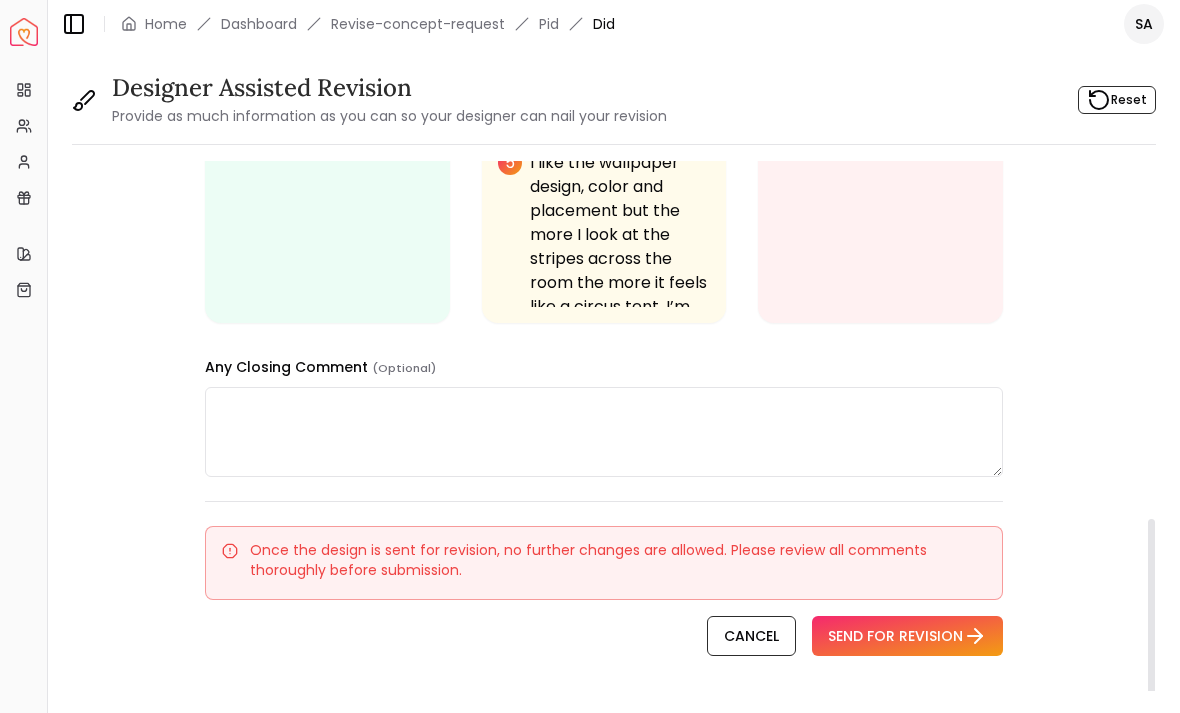 click at bounding box center [604, 432] 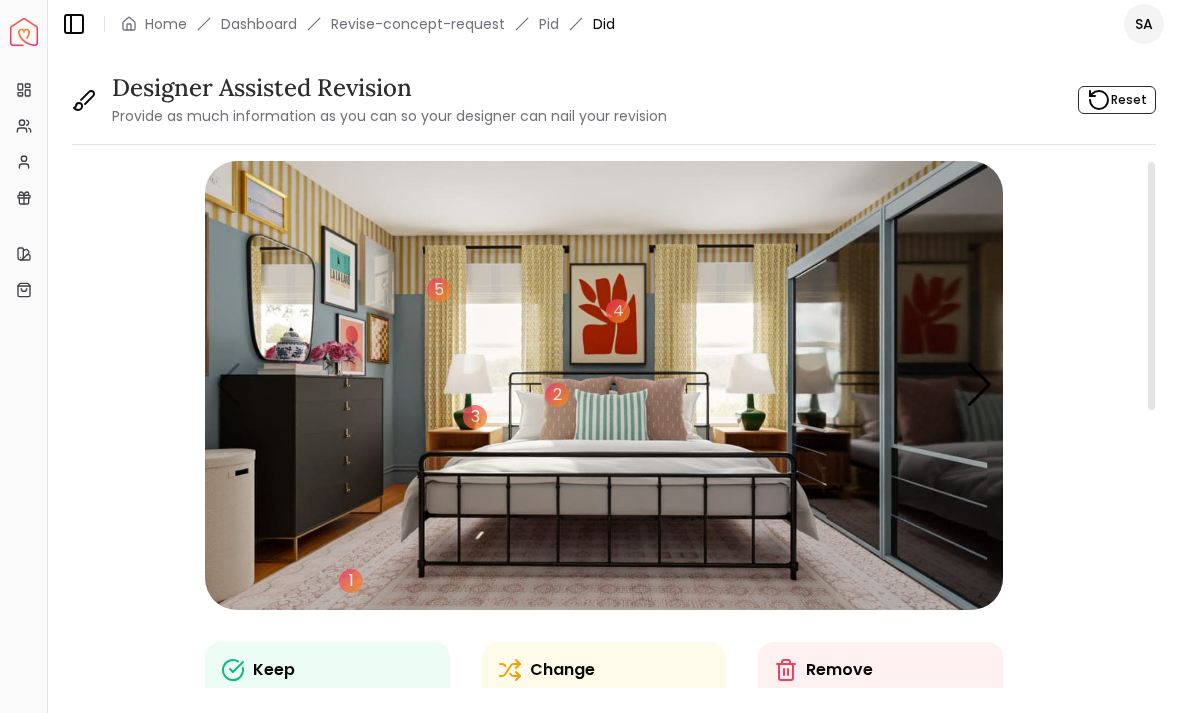 scroll, scrollTop: 0, scrollLeft: 0, axis: both 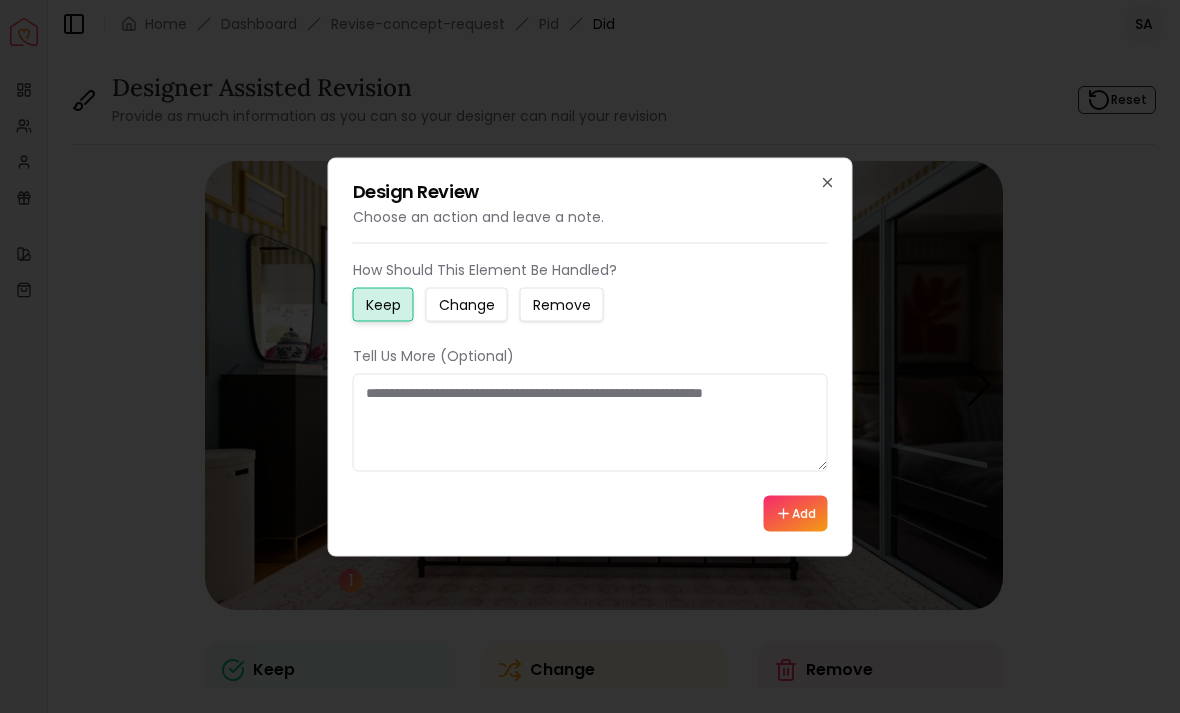 click on "Design Review Choose an action and leave a note. How Should This Element Be Handled? Keep Change Remove Tell Us More (Optional) Add Close" at bounding box center [590, 356] 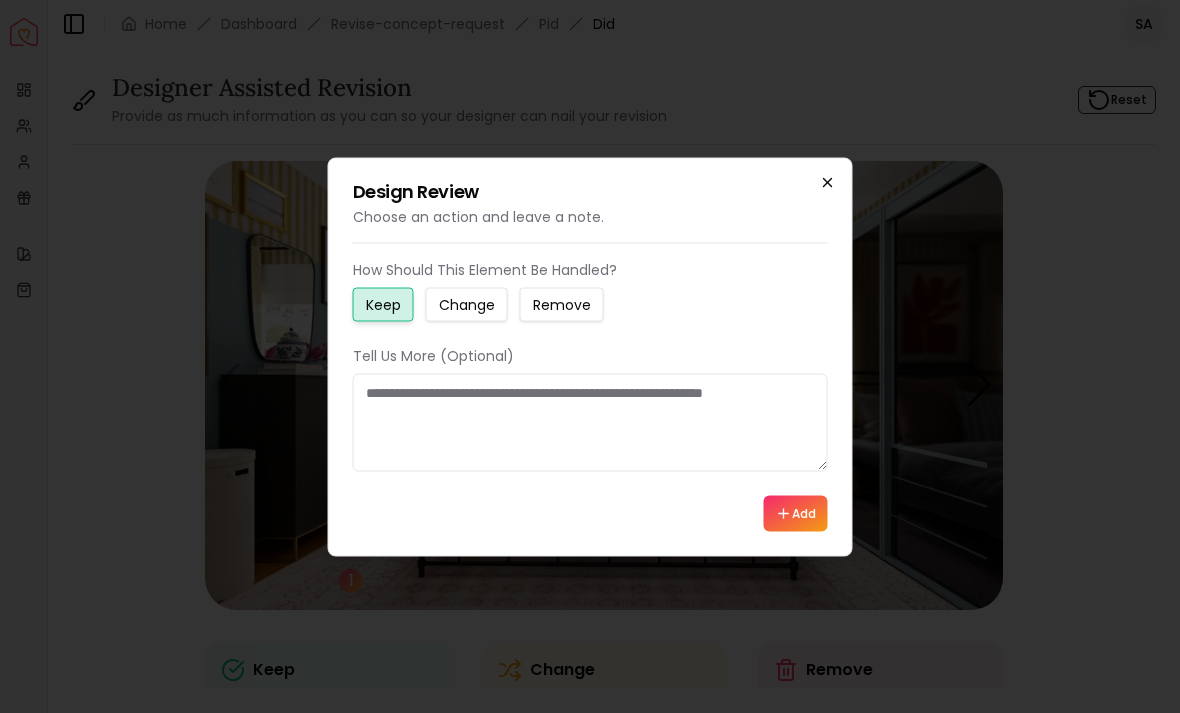 click 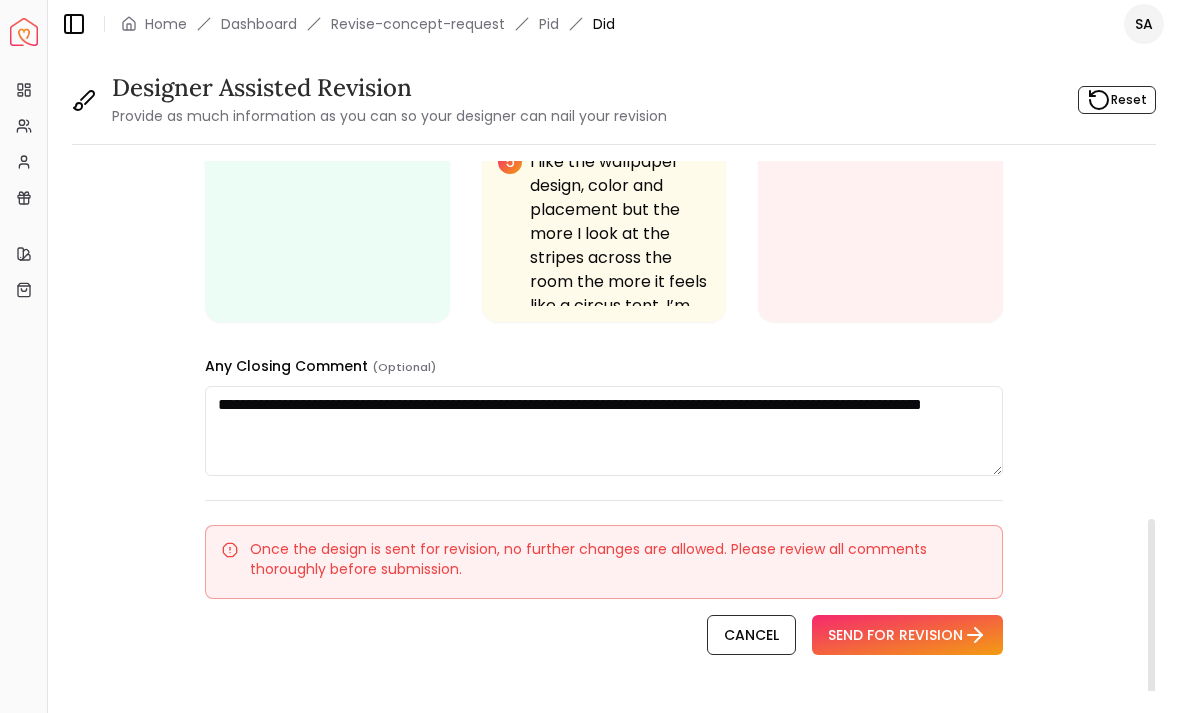 scroll, scrollTop: 851, scrollLeft: 0, axis: vertical 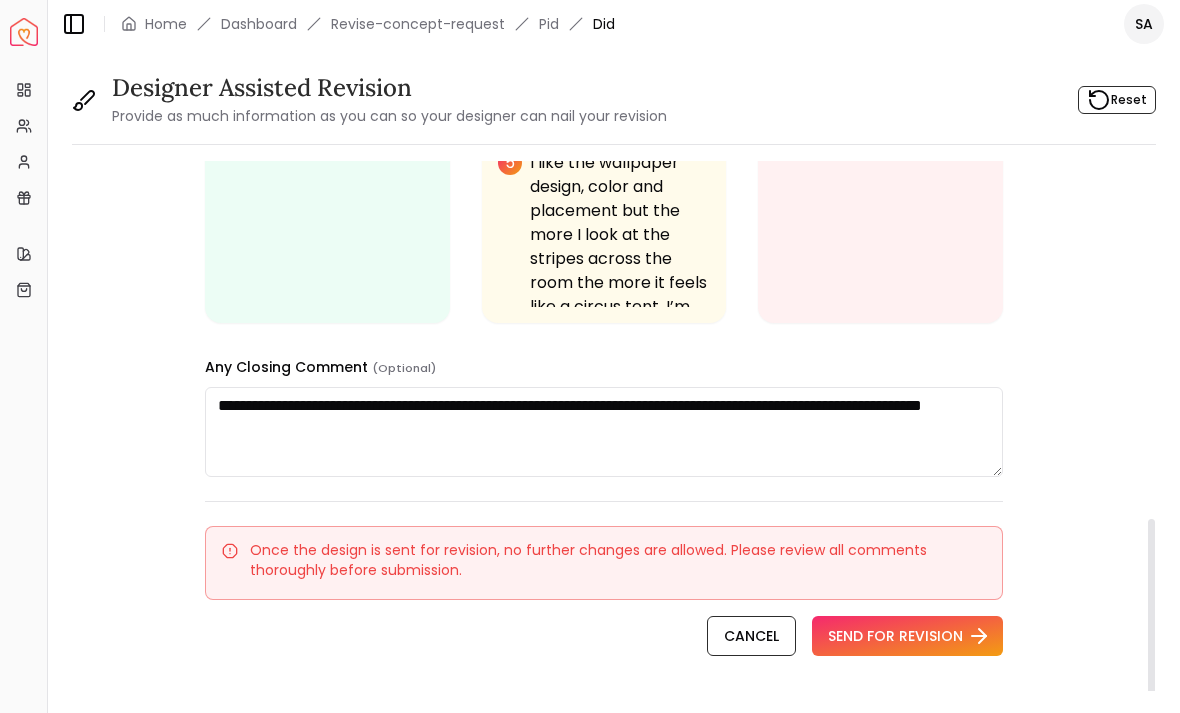 click on "SEND FOR REVISION" at bounding box center (907, 636) 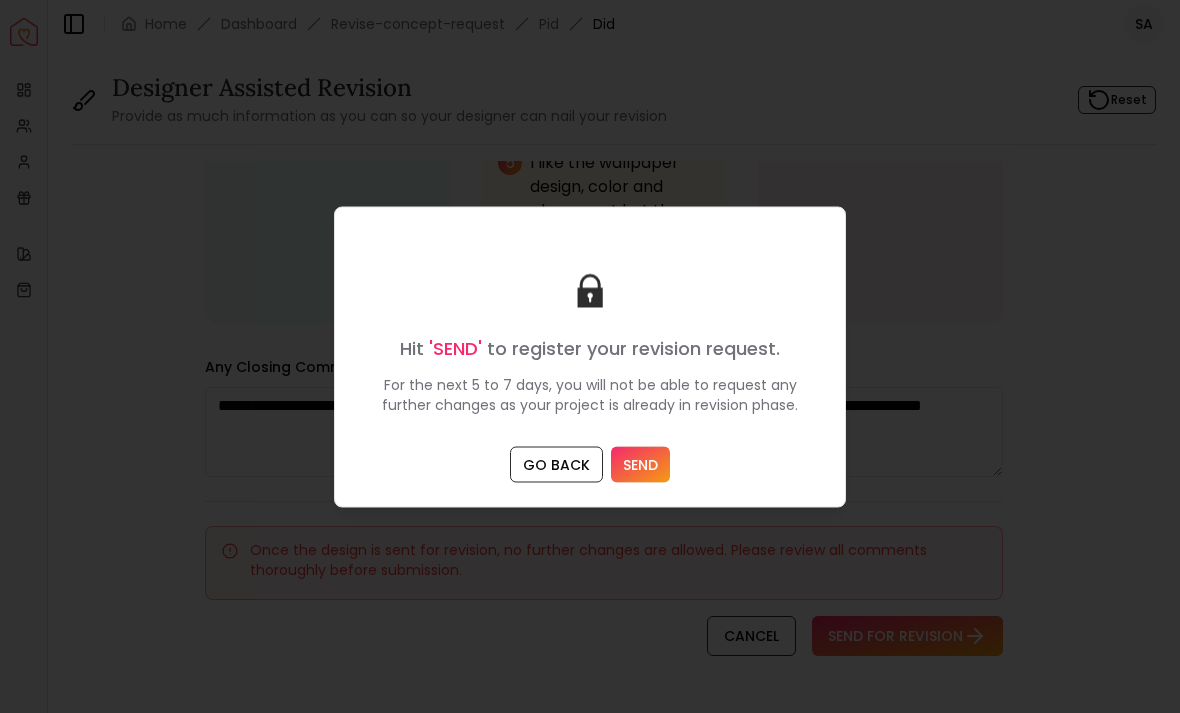 click on "SEND" at bounding box center [640, 464] 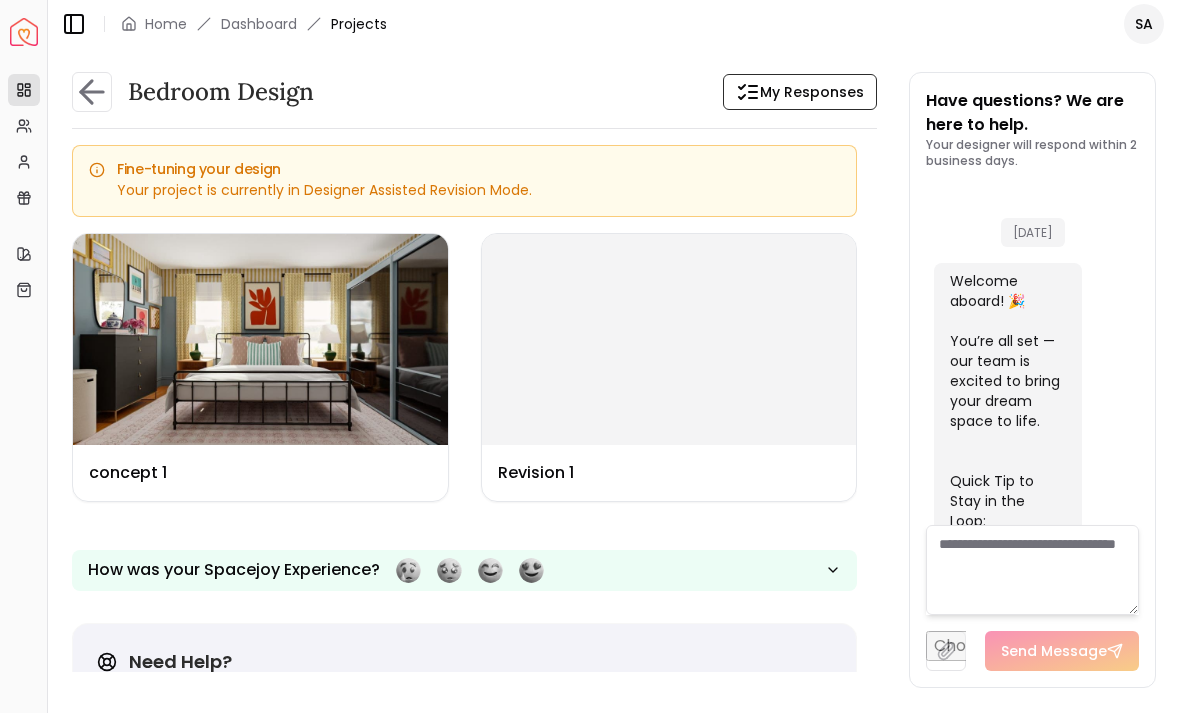 scroll, scrollTop: 3944, scrollLeft: 0, axis: vertical 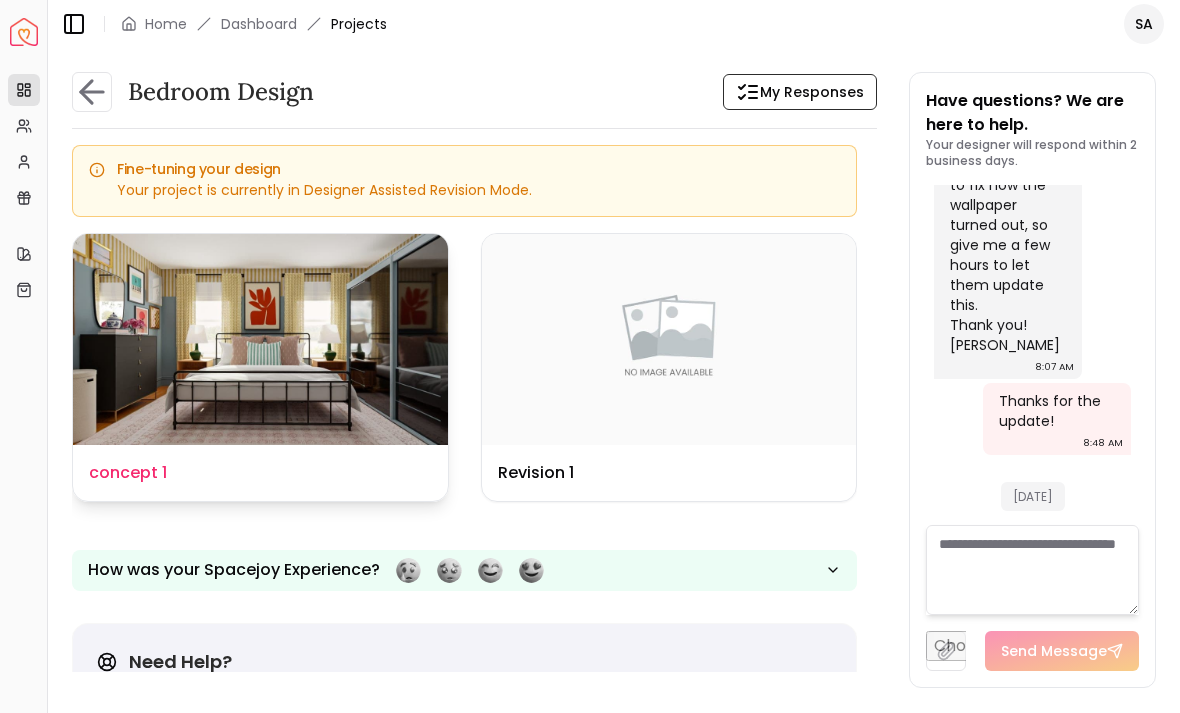 click at bounding box center [260, 339] 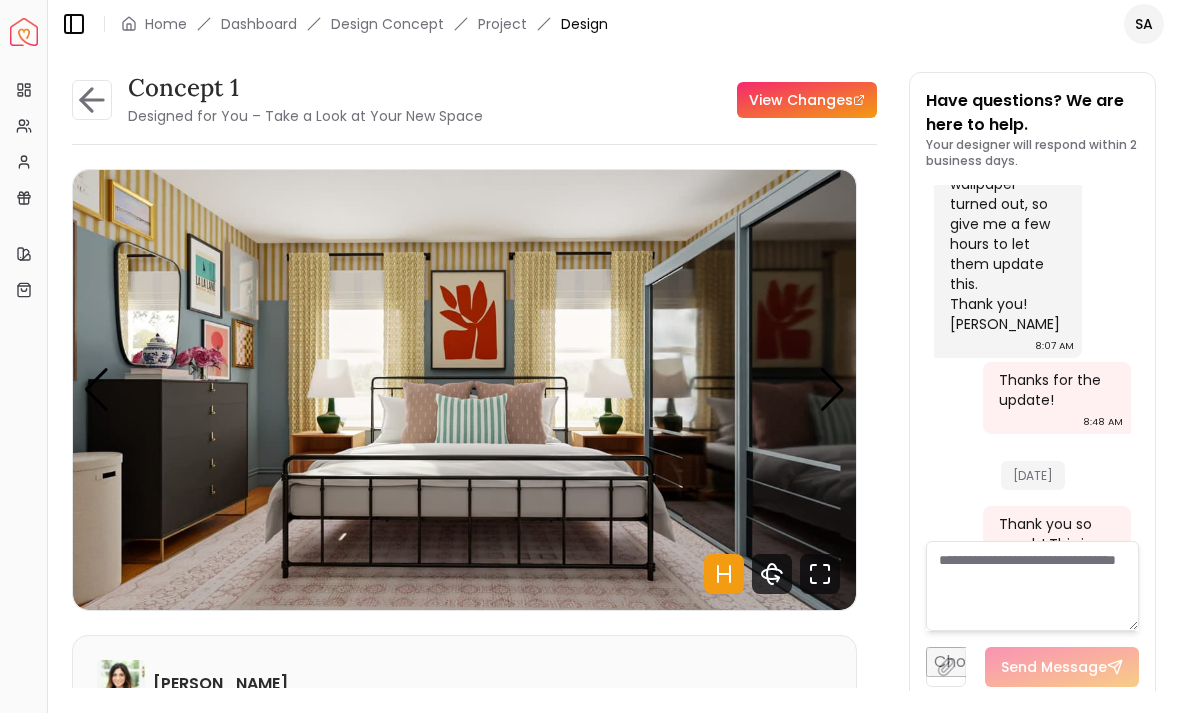 scroll, scrollTop: 3928, scrollLeft: 0, axis: vertical 